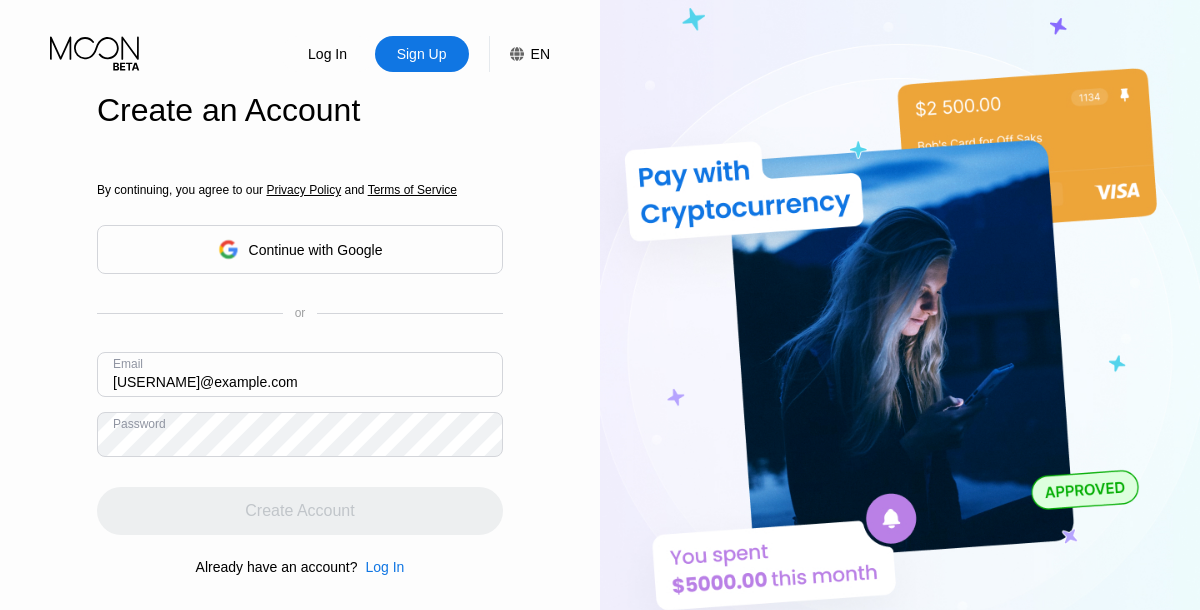 scroll, scrollTop: 0, scrollLeft: 0, axis: both 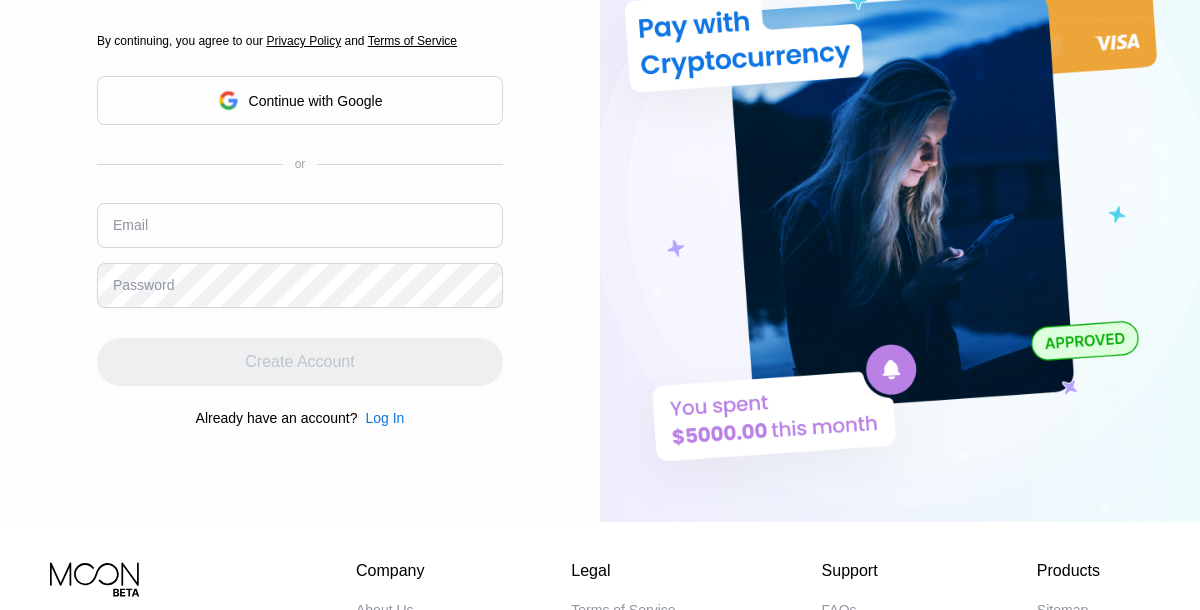 click at bounding box center (300, 225) 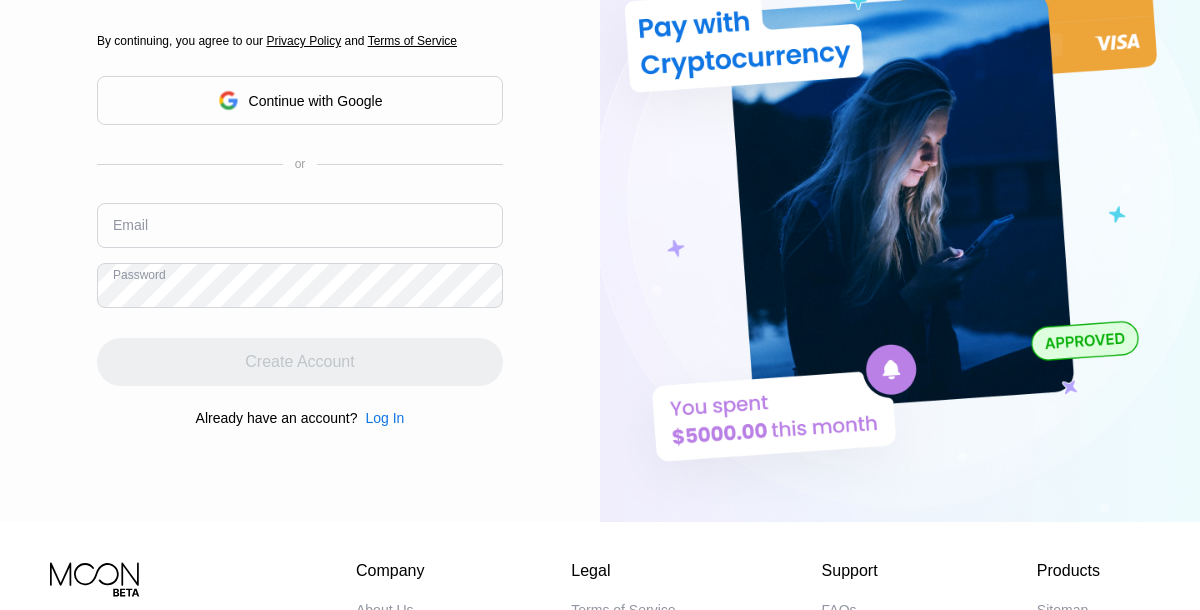 click at bounding box center (300, 225) 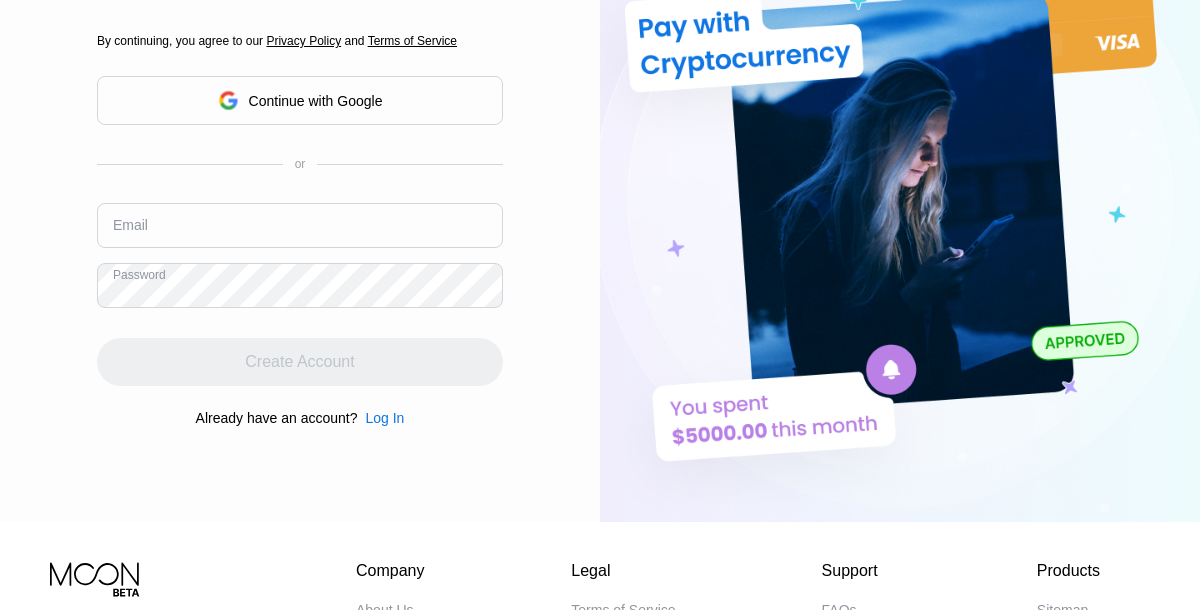 click on "Email" at bounding box center [300, 233] 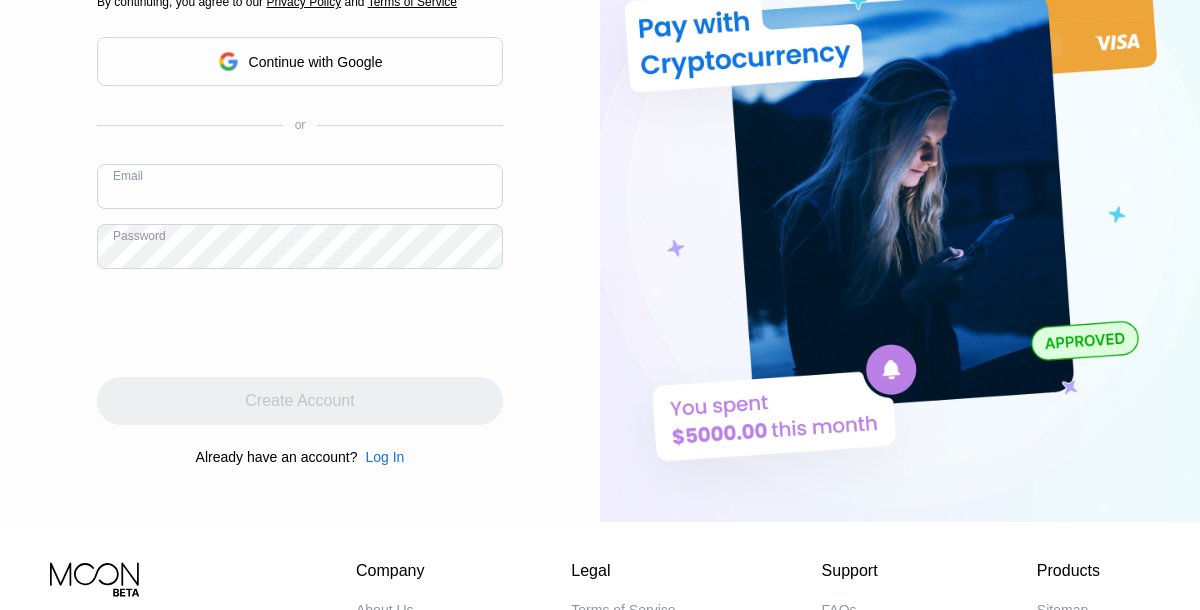 click at bounding box center [300, 186] 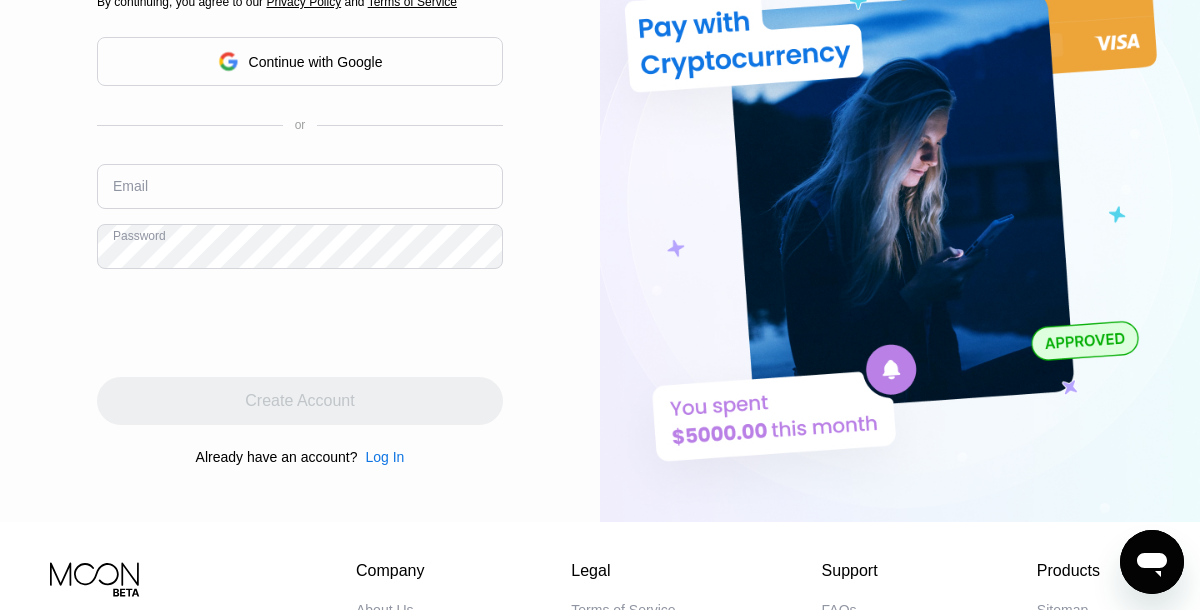 scroll, scrollTop: 0, scrollLeft: 0, axis: both 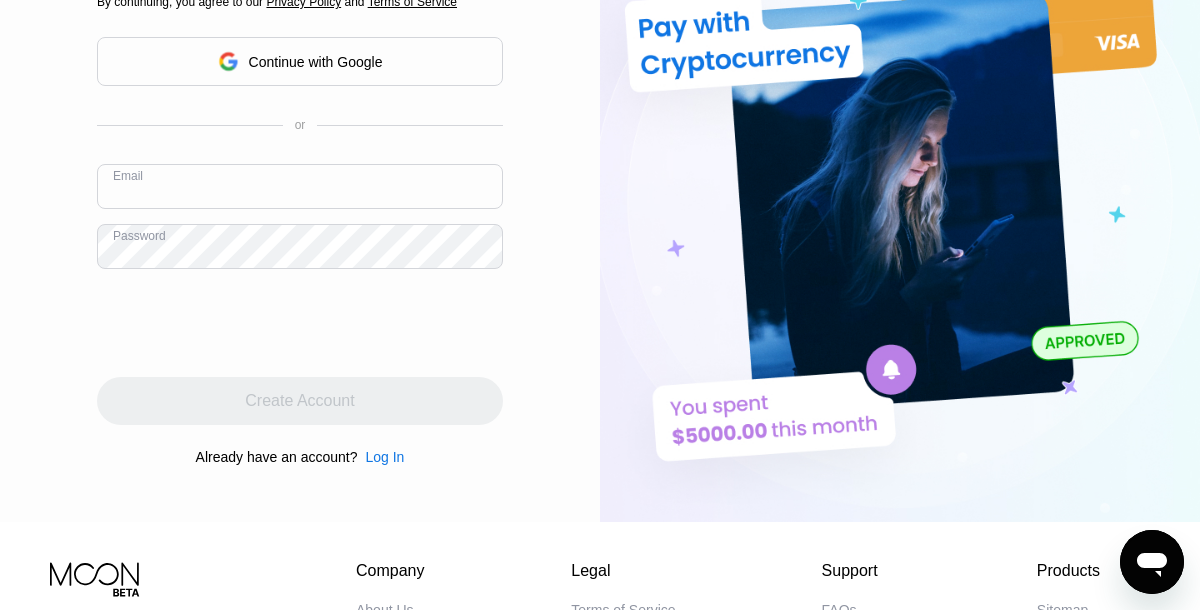 paste on "[EMAIL]" 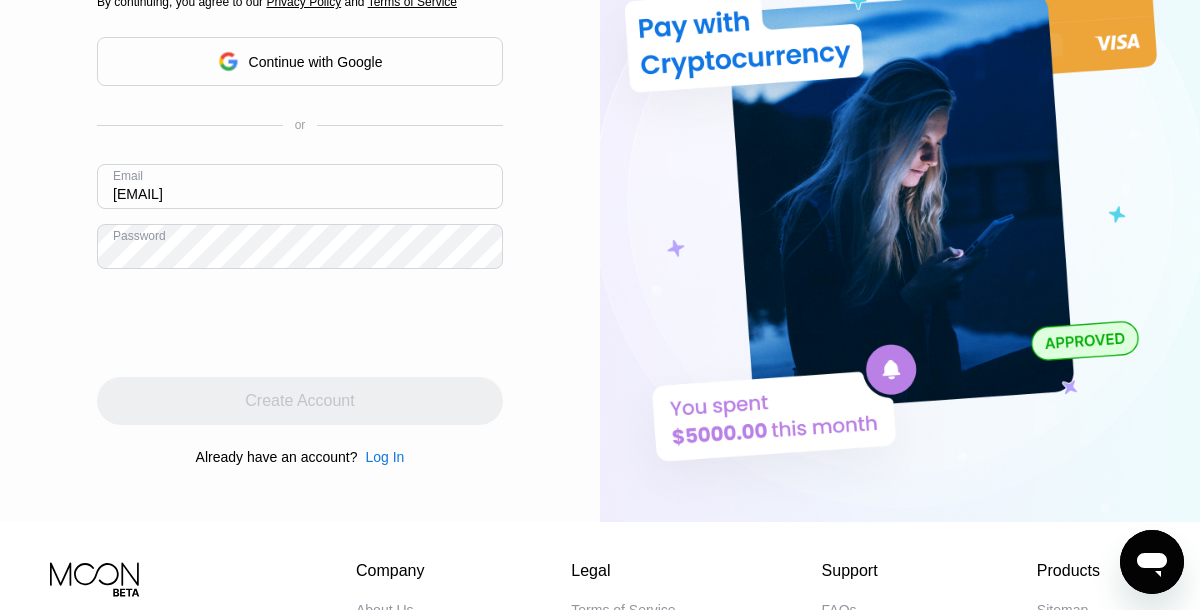 type on "[EMAIL]" 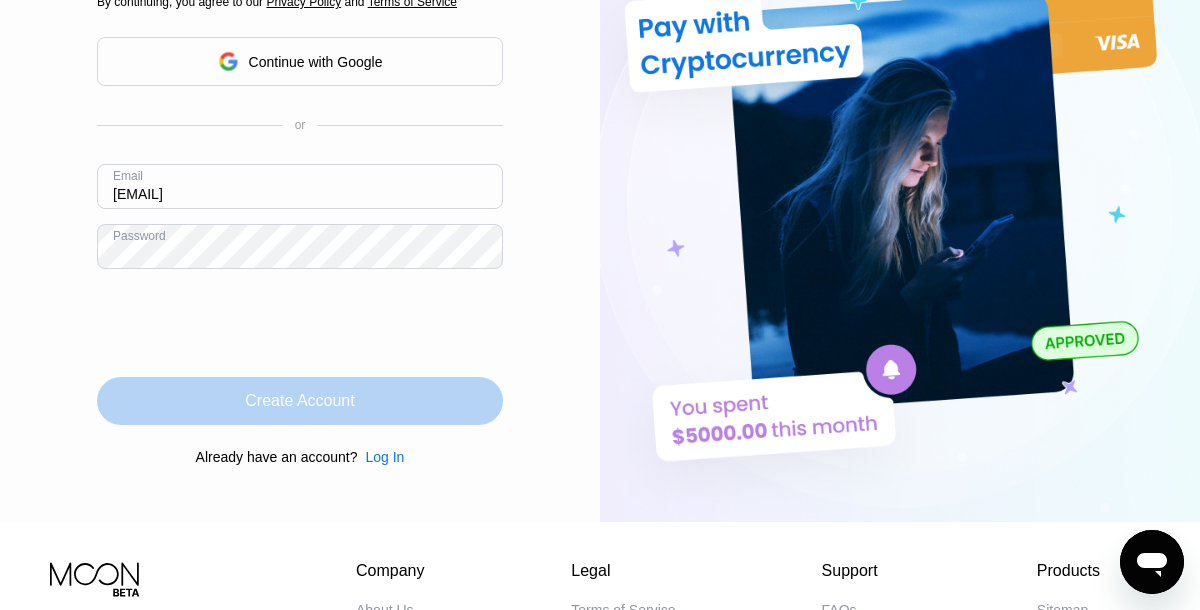 click on "Create Account" at bounding box center [300, 401] 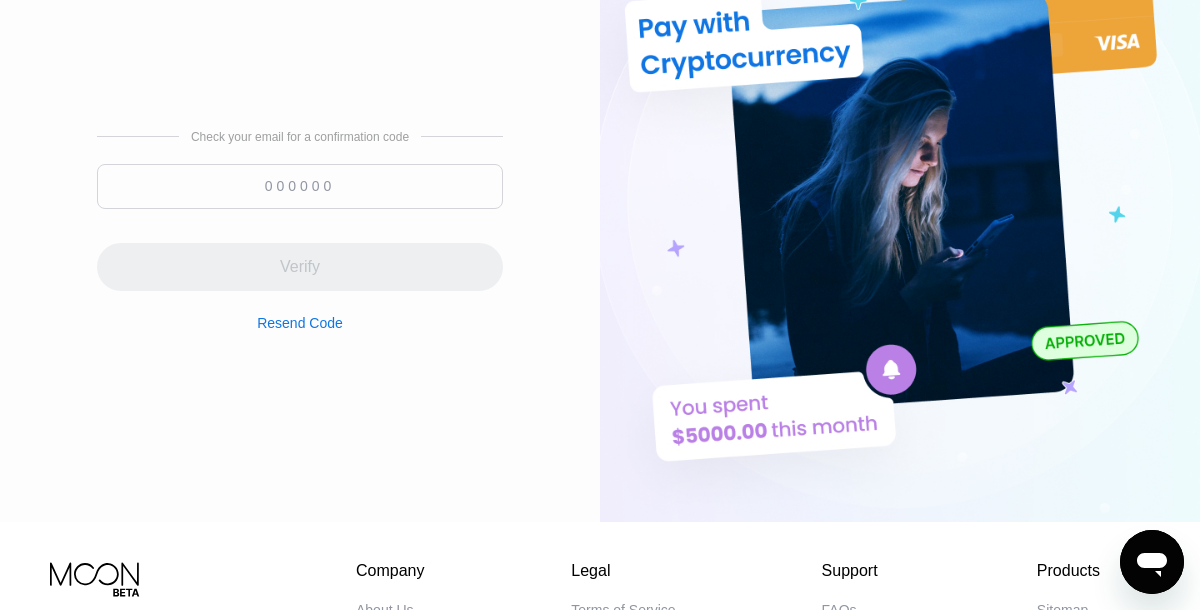 click at bounding box center (300, 186) 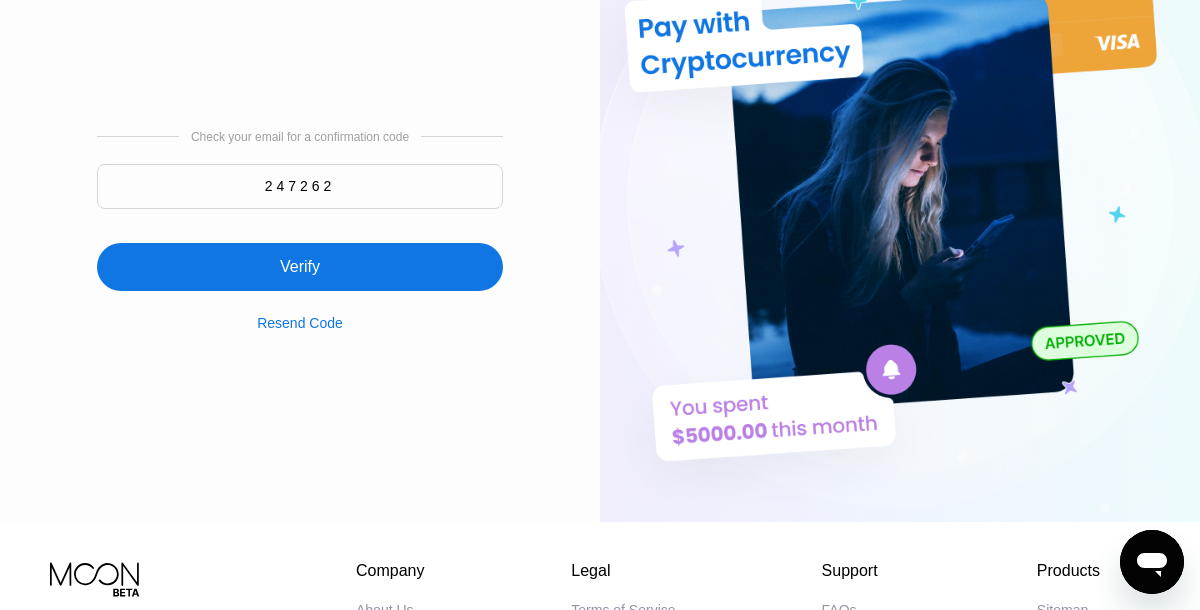 type on "247262" 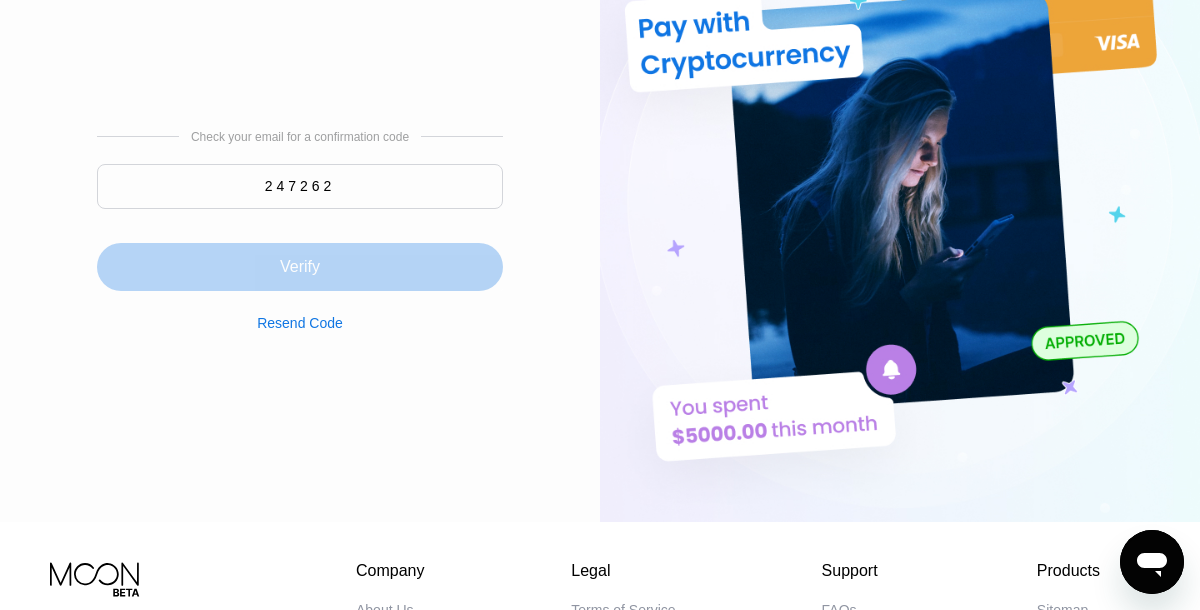 click on "Verify" at bounding box center (300, 267) 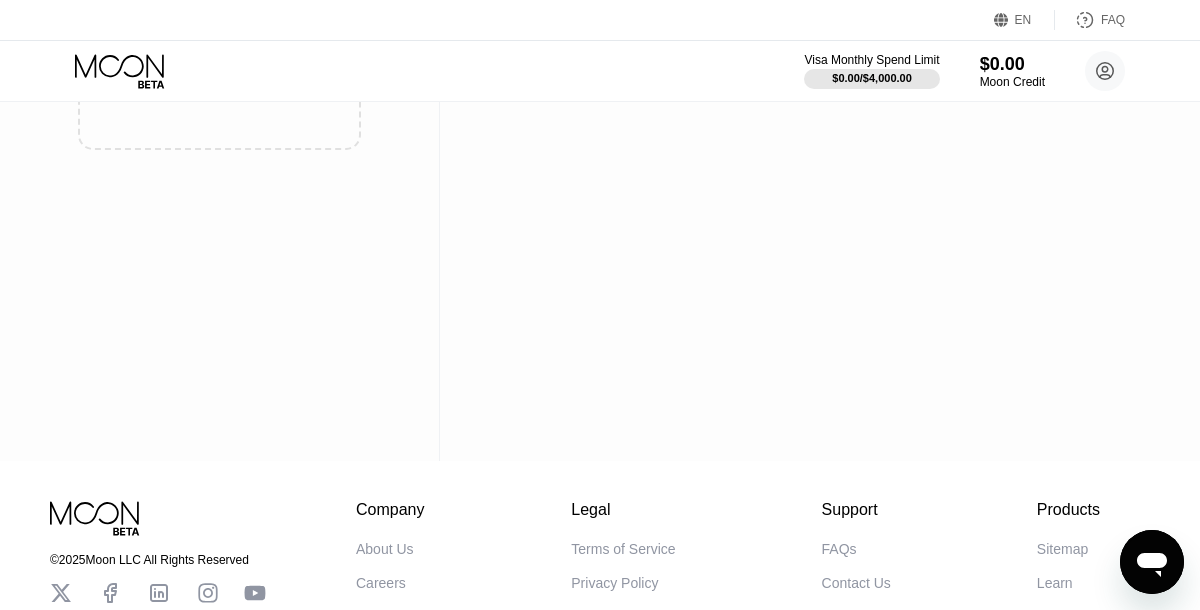 scroll, scrollTop: 0, scrollLeft: 0, axis: both 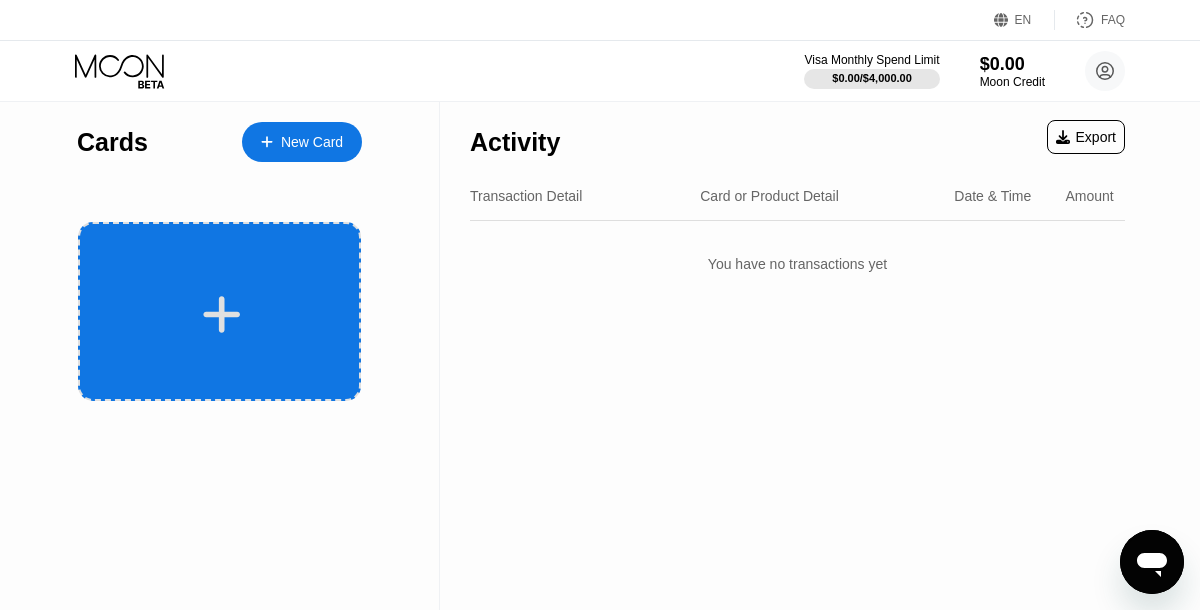 click at bounding box center (219, 311) 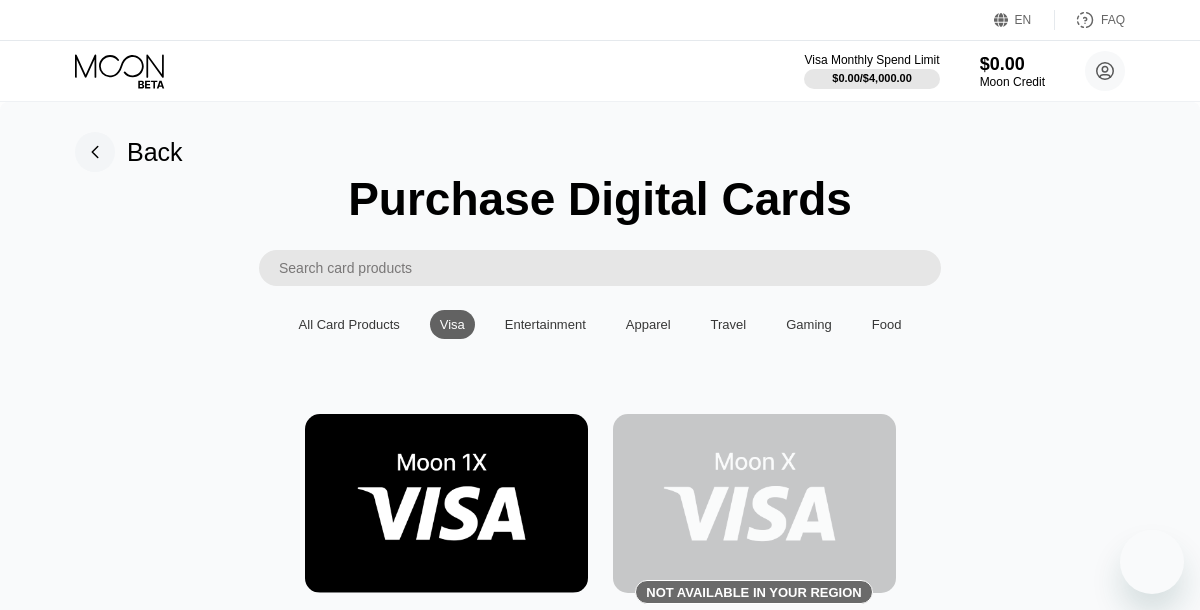 scroll, scrollTop: 139, scrollLeft: 0, axis: vertical 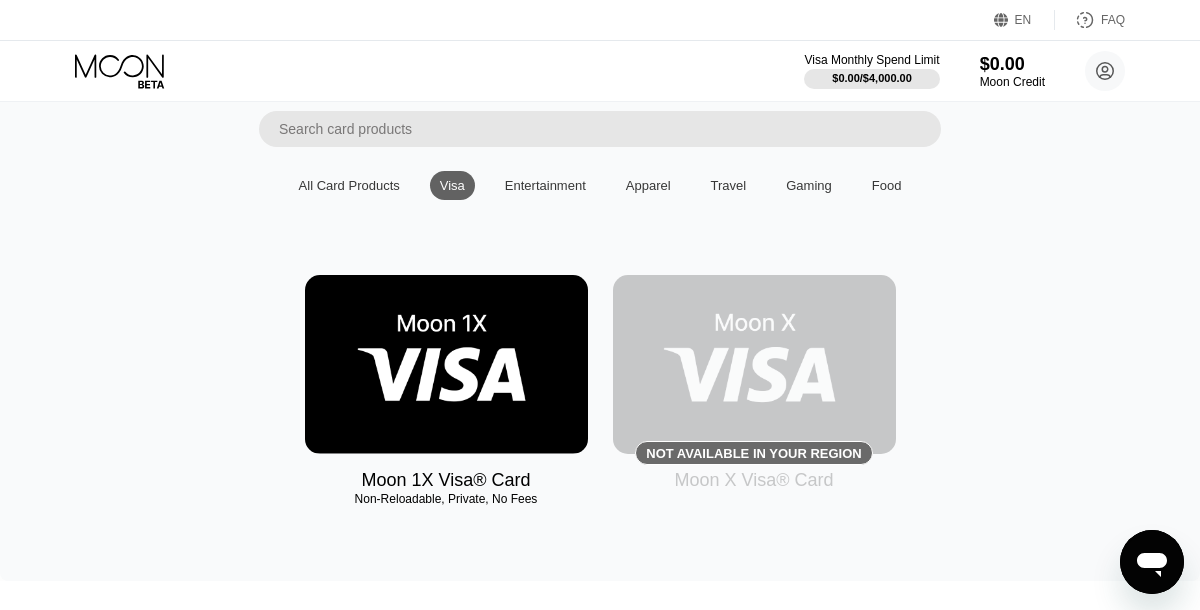 click at bounding box center (446, 364) 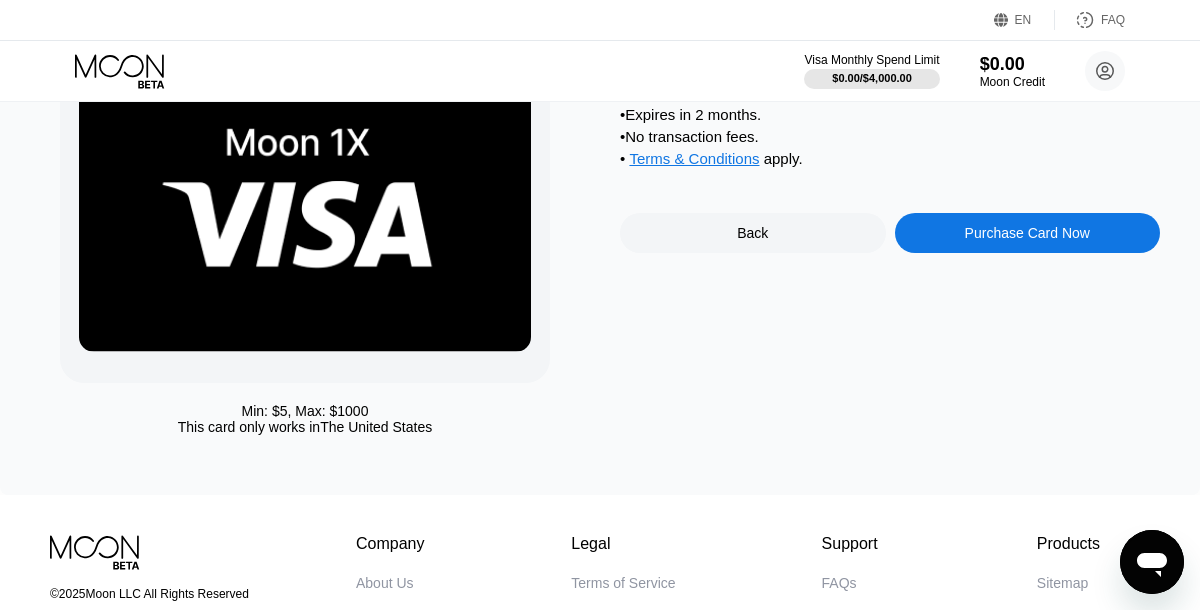 scroll, scrollTop: 0, scrollLeft: 0, axis: both 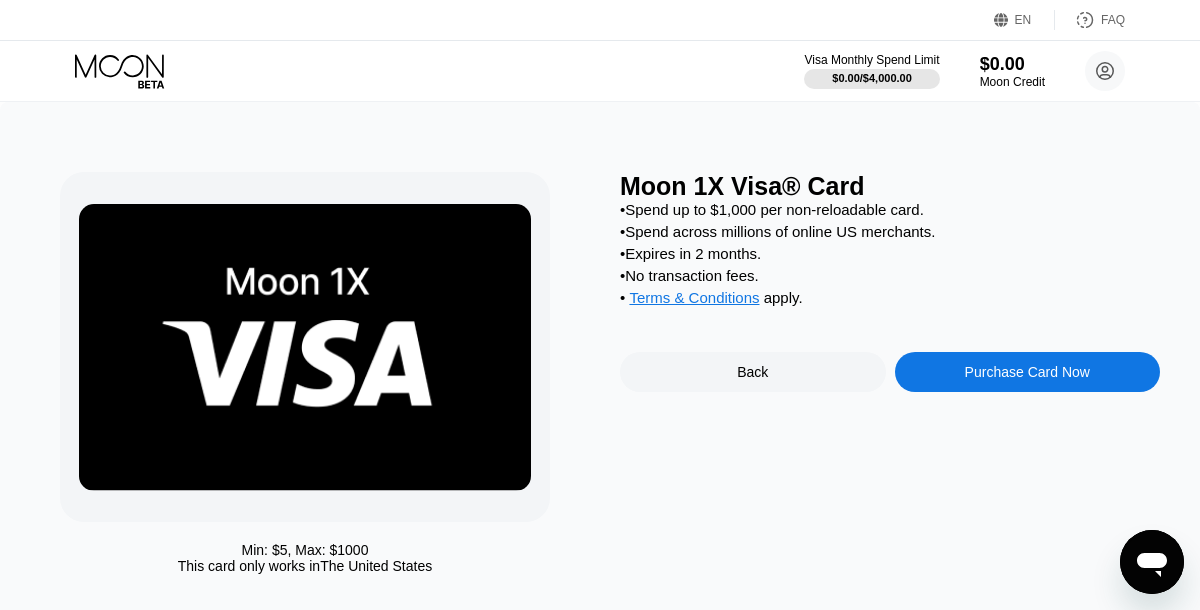 click on "Purchase Card Now" at bounding box center [1028, 372] 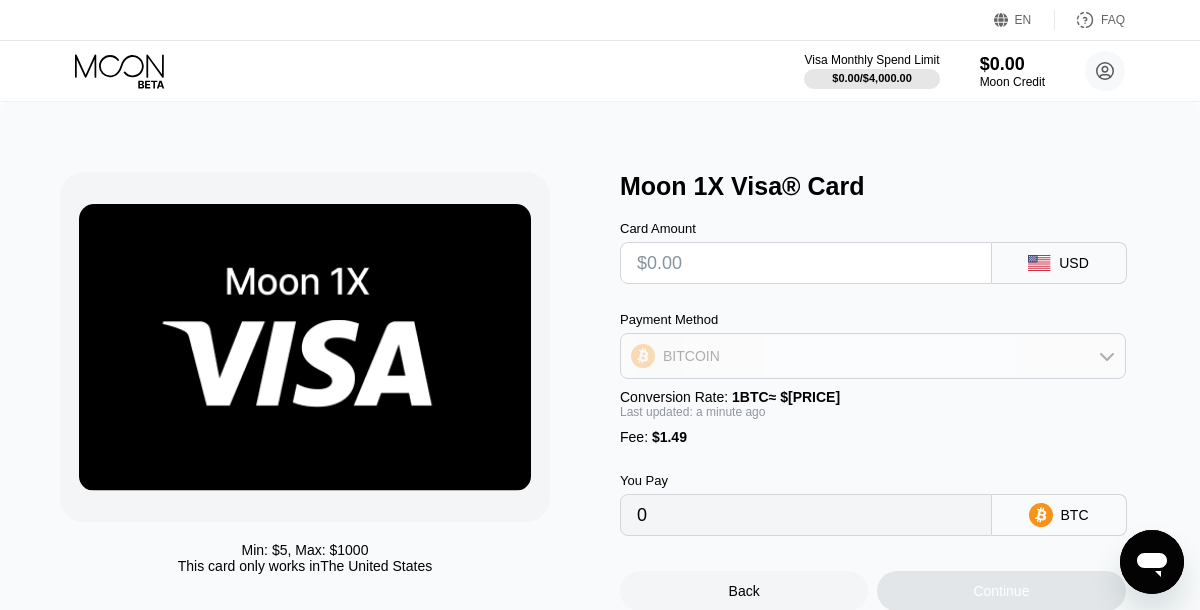 click on "BITCOIN" at bounding box center [873, 356] 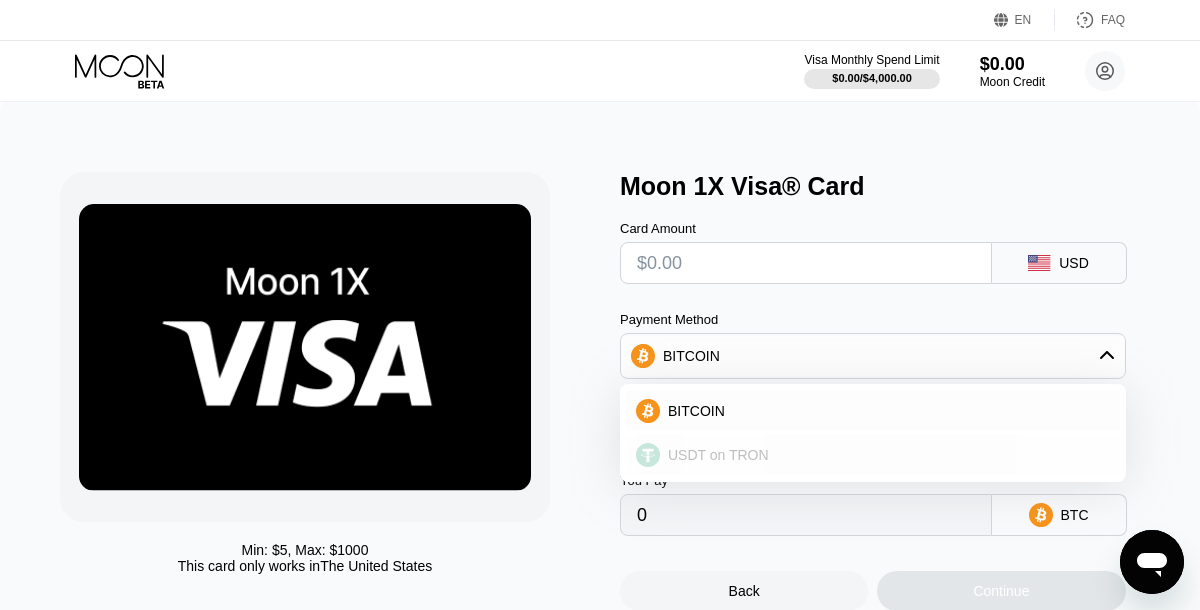 click on "USDT on TRON" at bounding box center (718, 455) 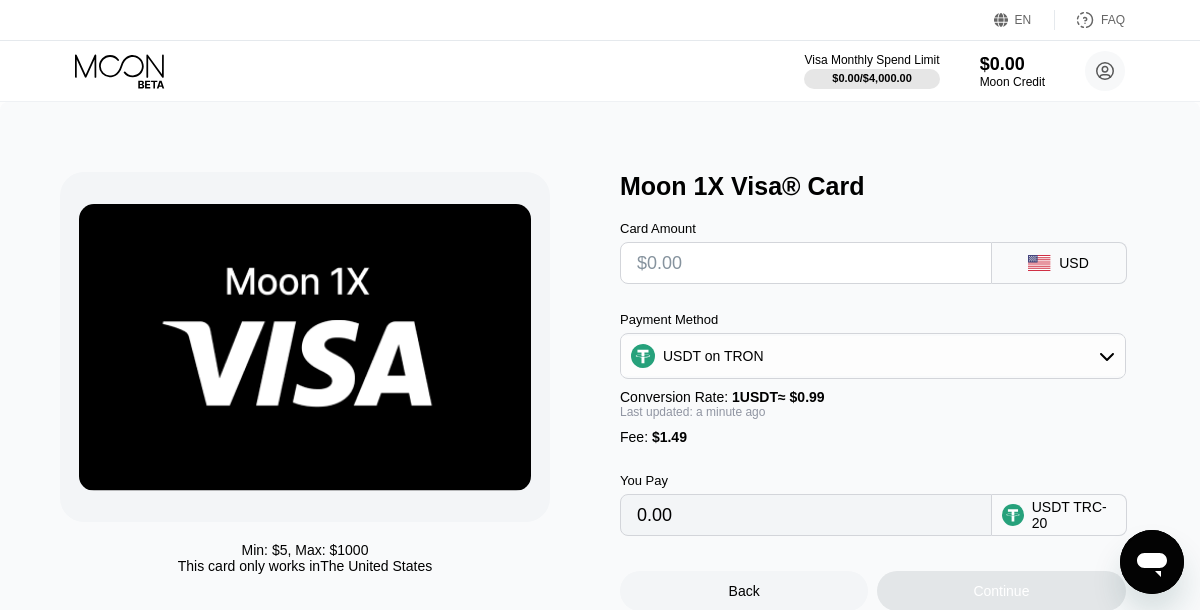 click at bounding box center [806, 263] 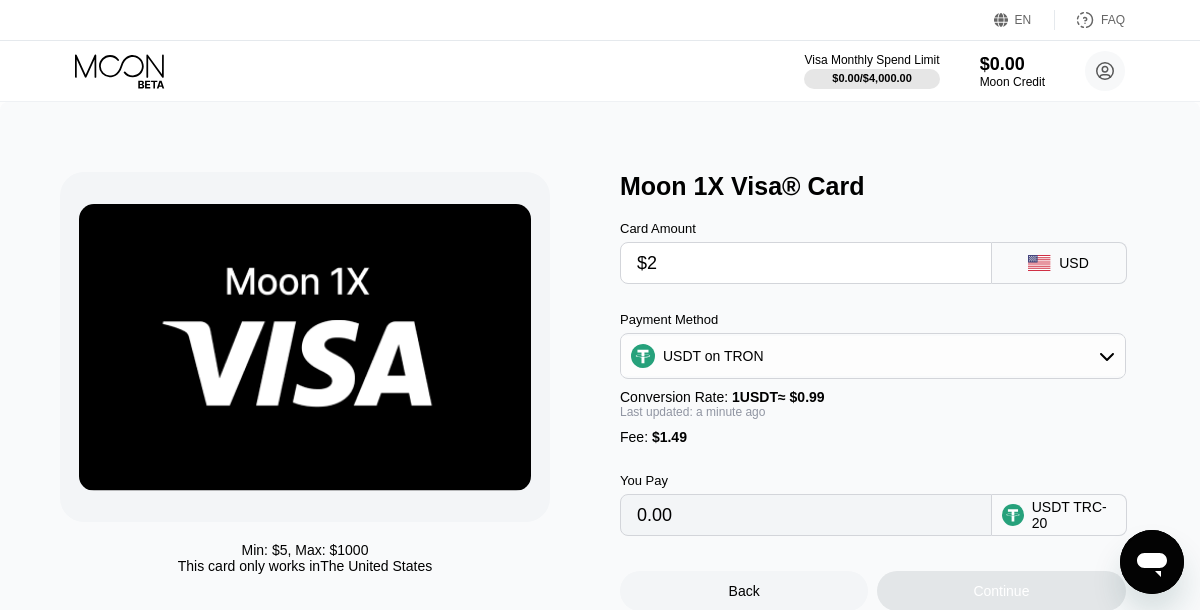 type on "3.53" 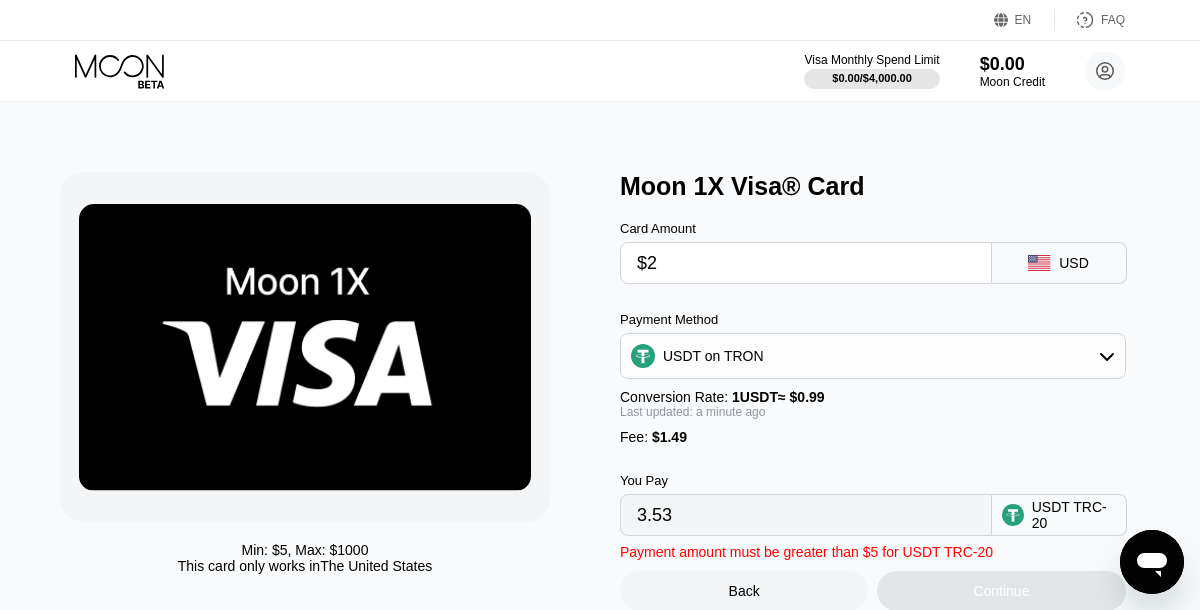 type on "$28" 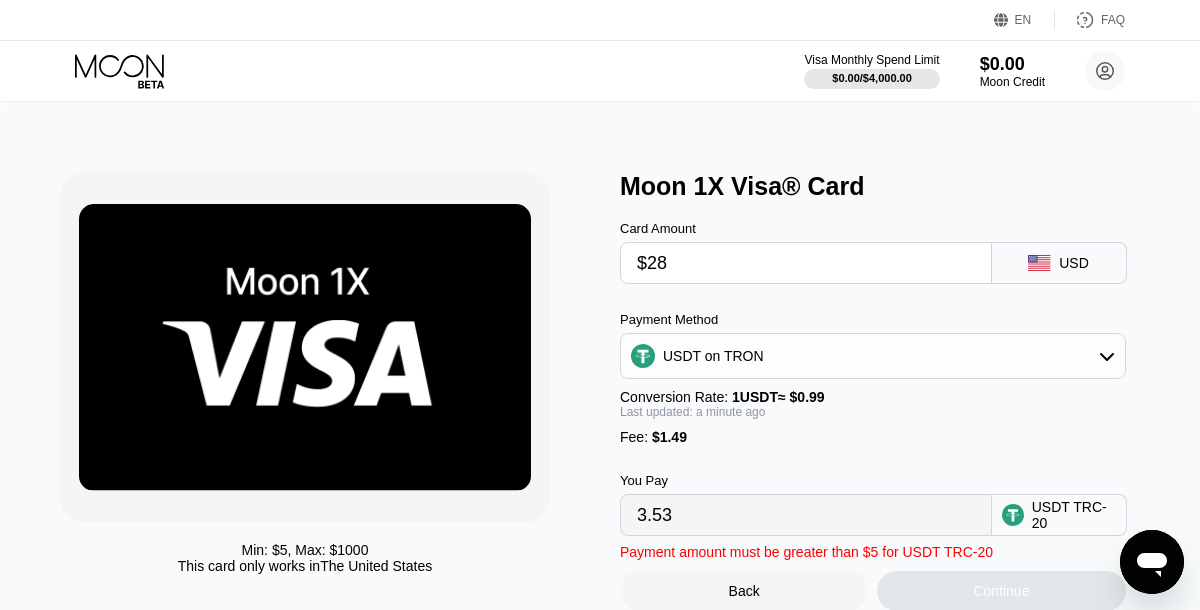 type on "29.79" 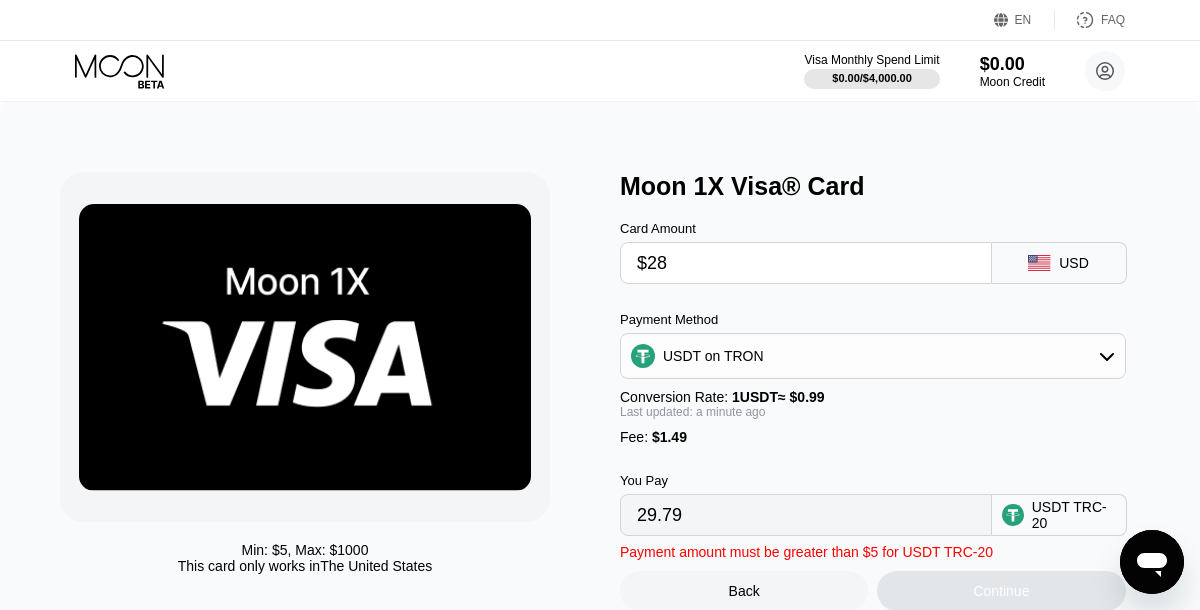 type on "$280" 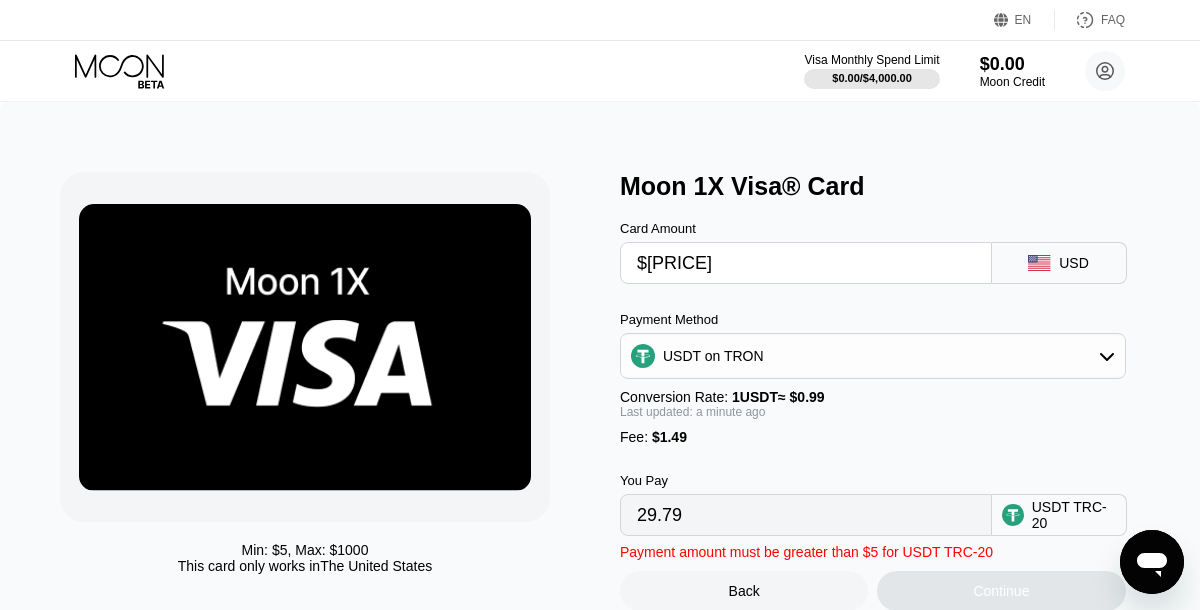 type on "284.33" 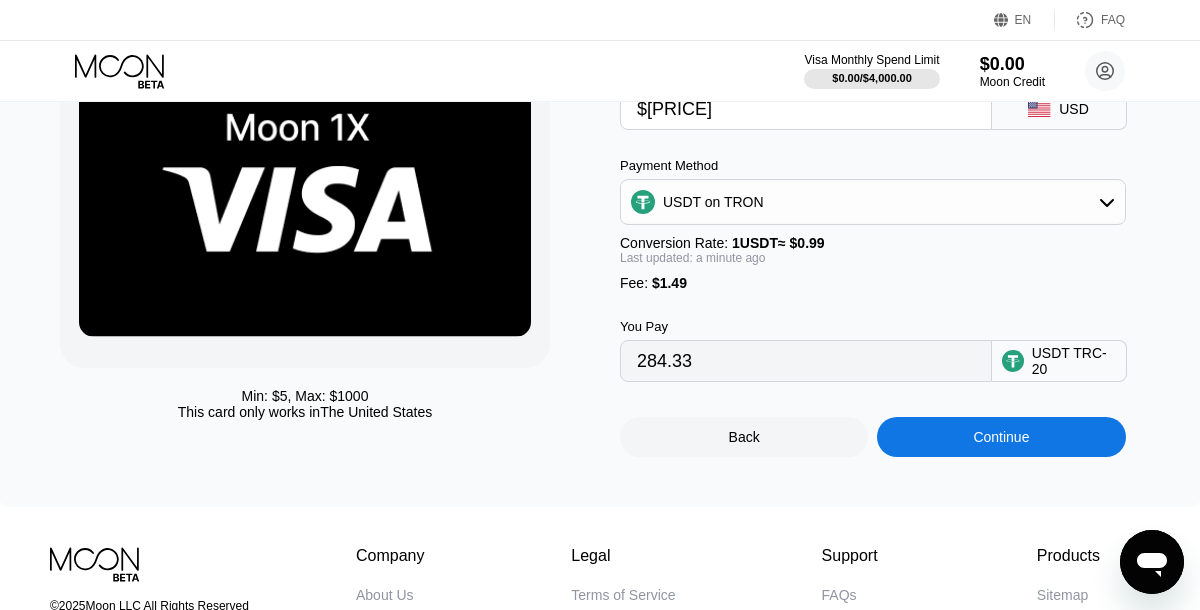 scroll, scrollTop: 152, scrollLeft: 0, axis: vertical 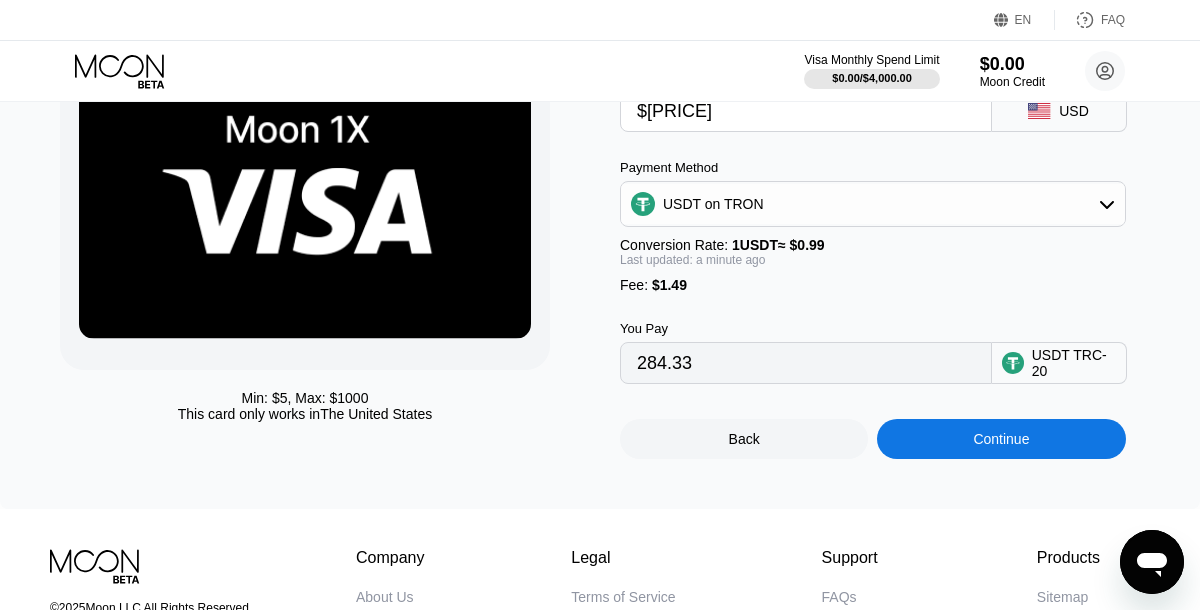 type on "$280" 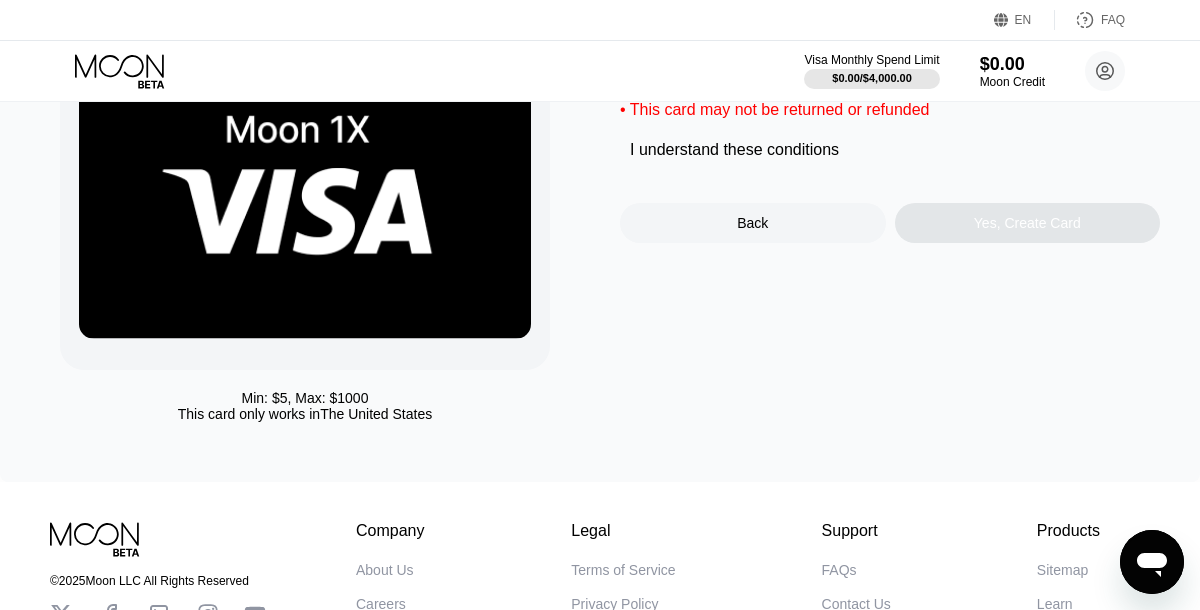 scroll, scrollTop: 0, scrollLeft: 0, axis: both 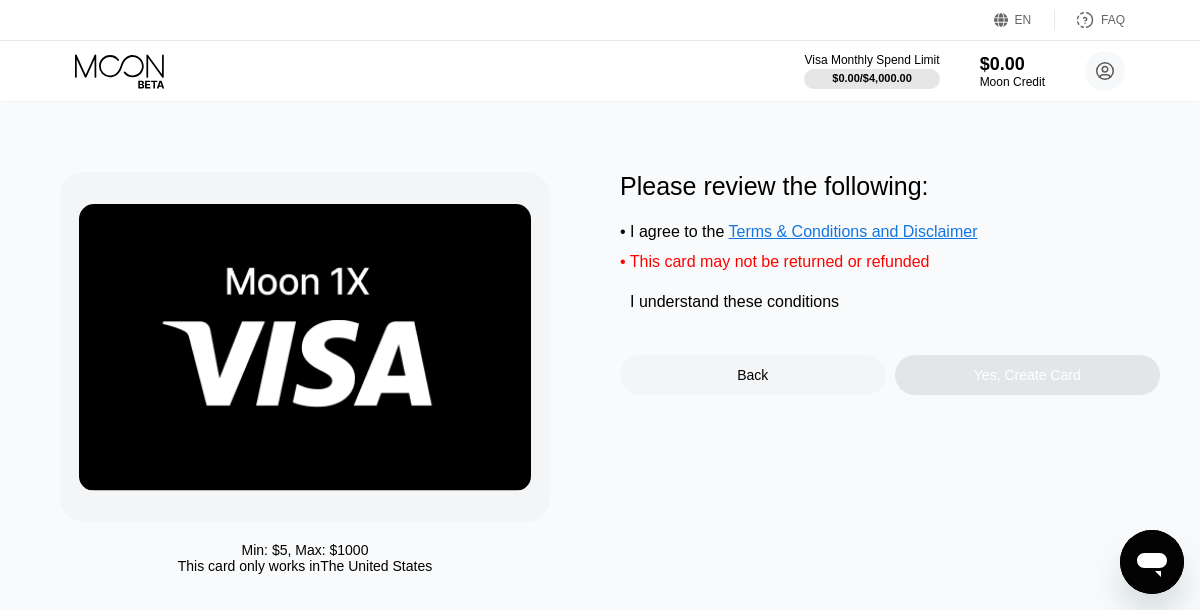 click on "I understand these conditions" at bounding box center (734, 302) 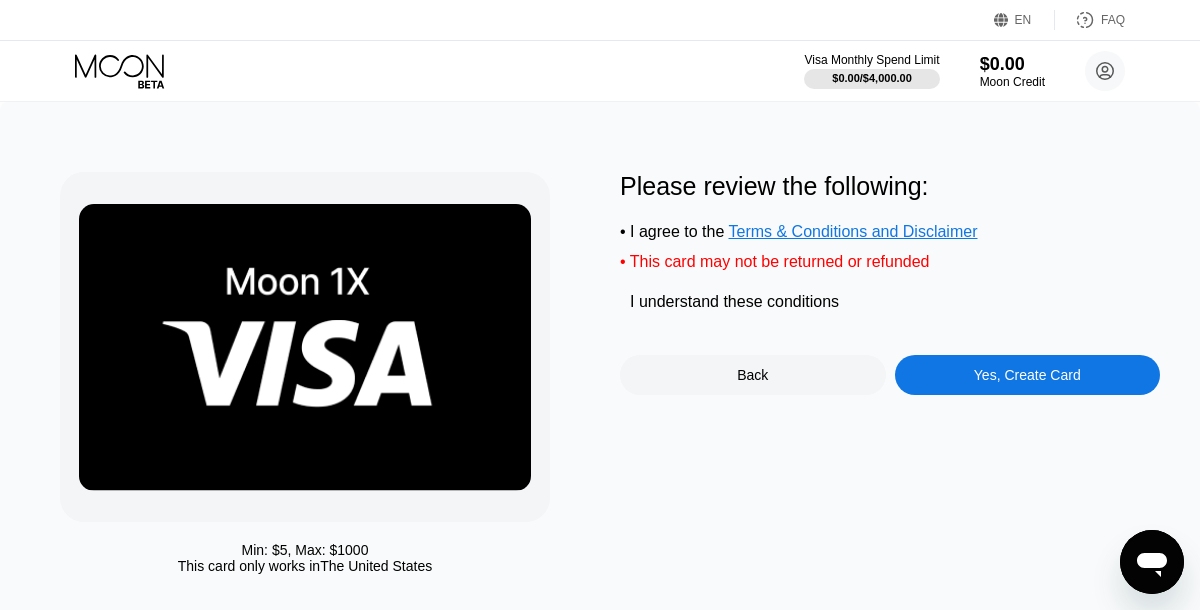 click on "Please review the following: • I agree to the   Terms & Conditions and Disclaimer • This card may not be returned or refunded I understand these conditions Back Yes, Create Card" at bounding box center (890, 283) 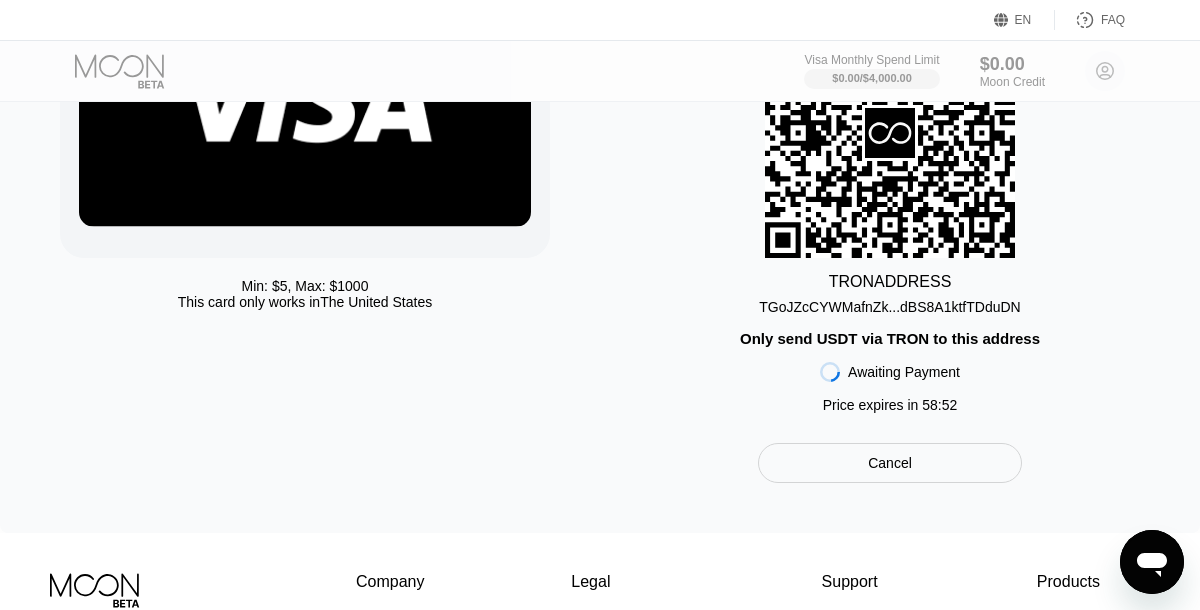 scroll, scrollTop: 256, scrollLeft: 0, axis: vertical 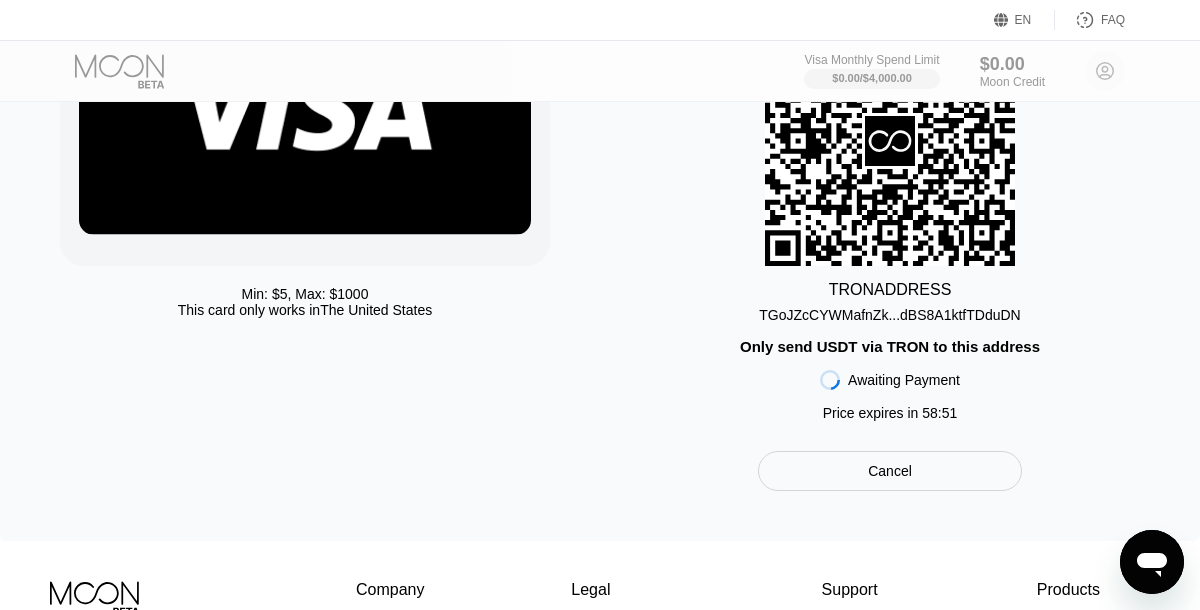click on "TGoJZcCYWMafnZk...dBS8A1ktfTDduDN" at bounding box center (889, 315) 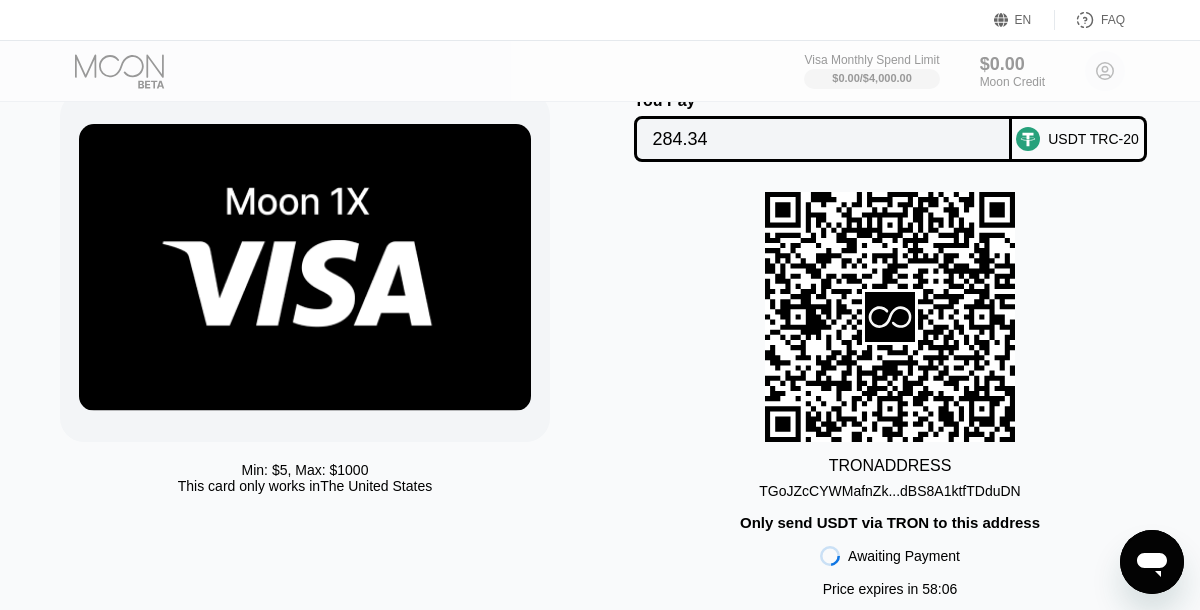 scroll, scrollTop: 0, scrollLeft: 0, axis: both 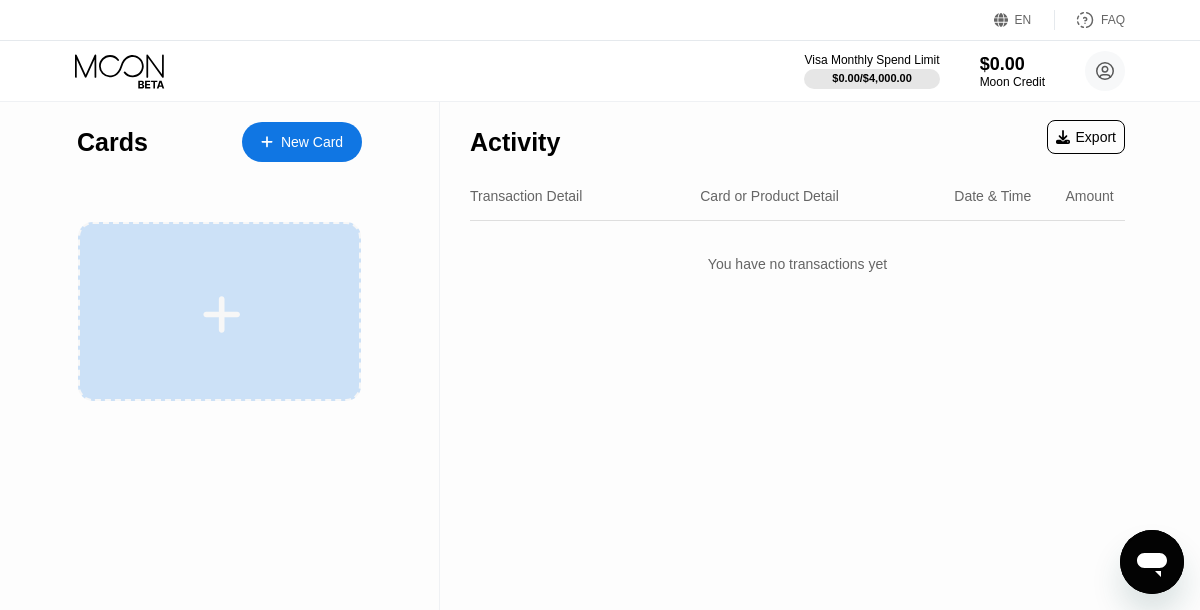 click at bounding box center (222, 314) 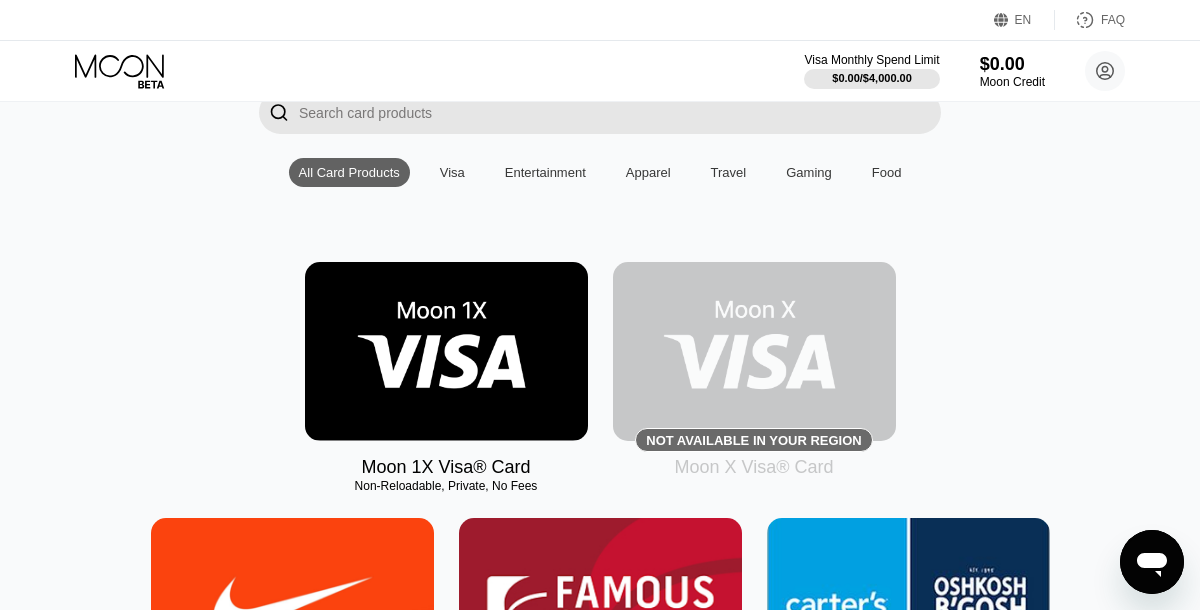 scroll, scrollTop: 0, scrollLeft: 0, axis: both 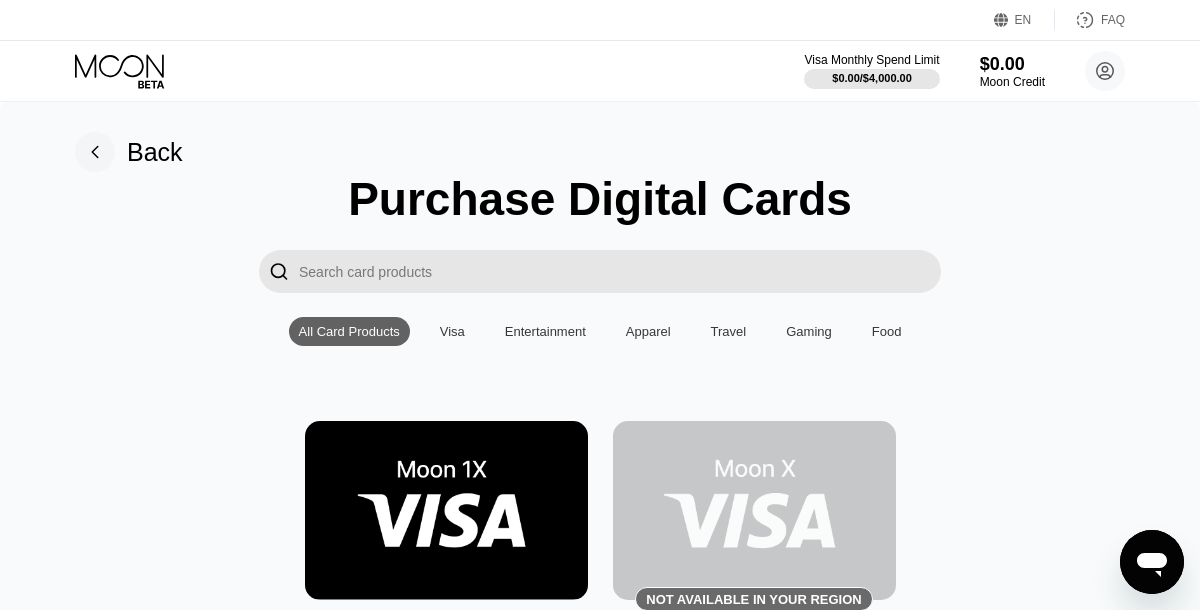 click at bounding box center (446, 510) 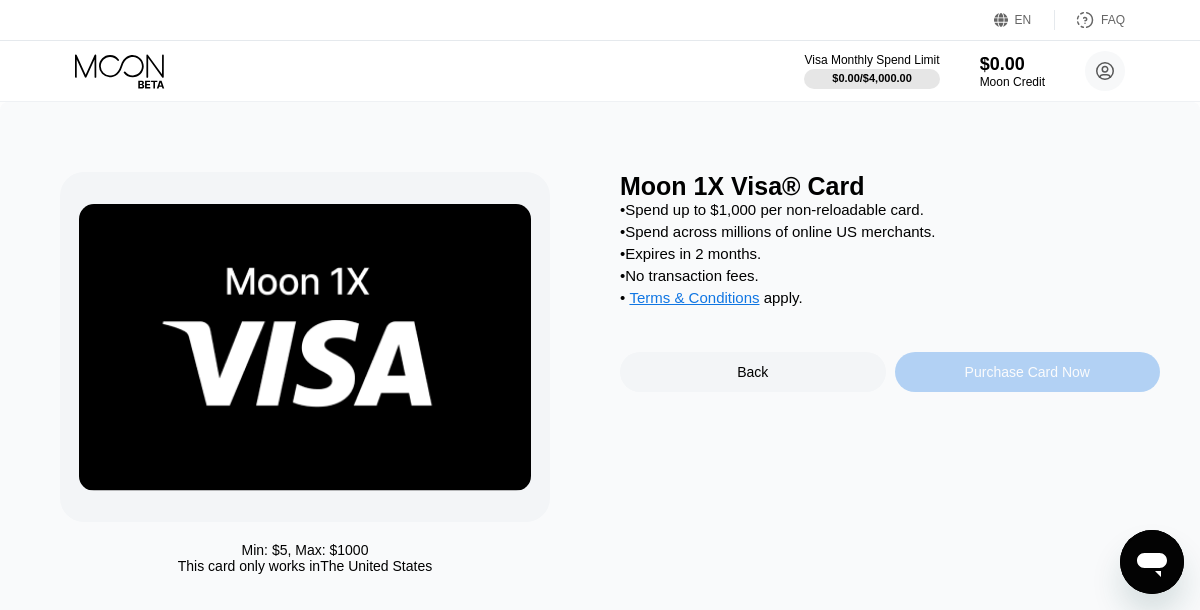 click on "Purchase Card Now" at bounding box center (1027, 372) 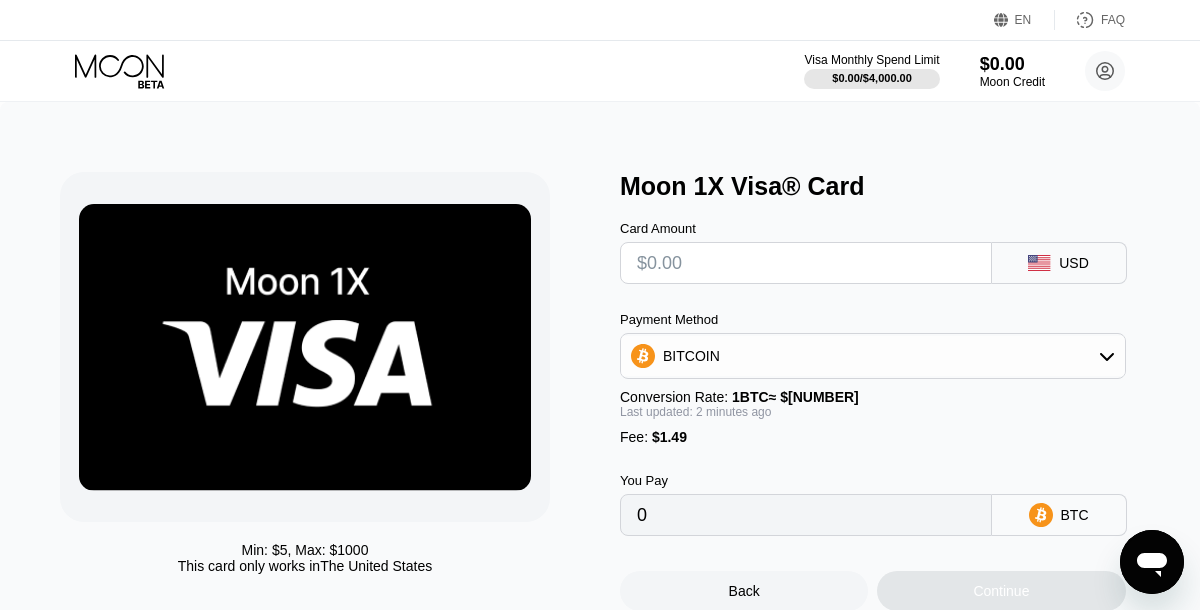 click at bounding box center (806, 263) 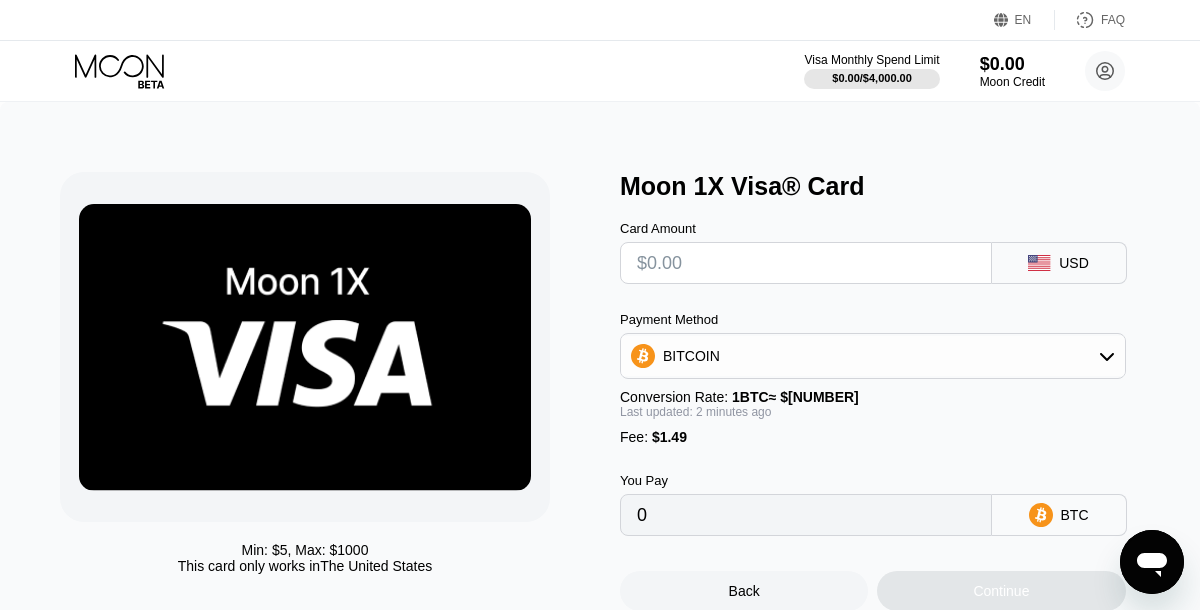type on "$2" 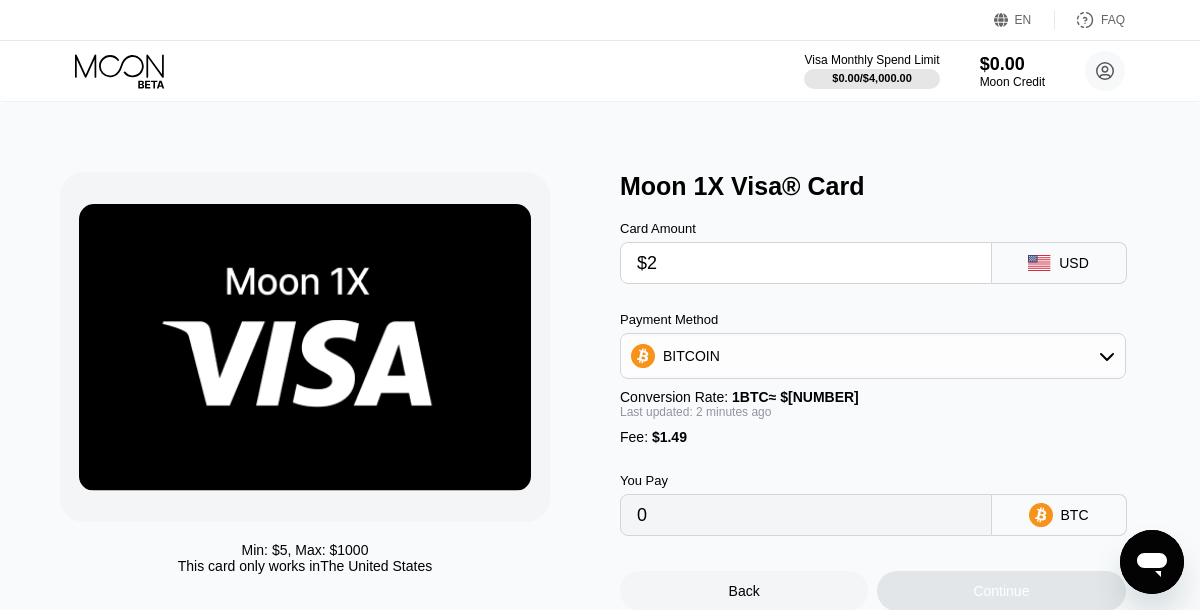 type on "0.00003084" 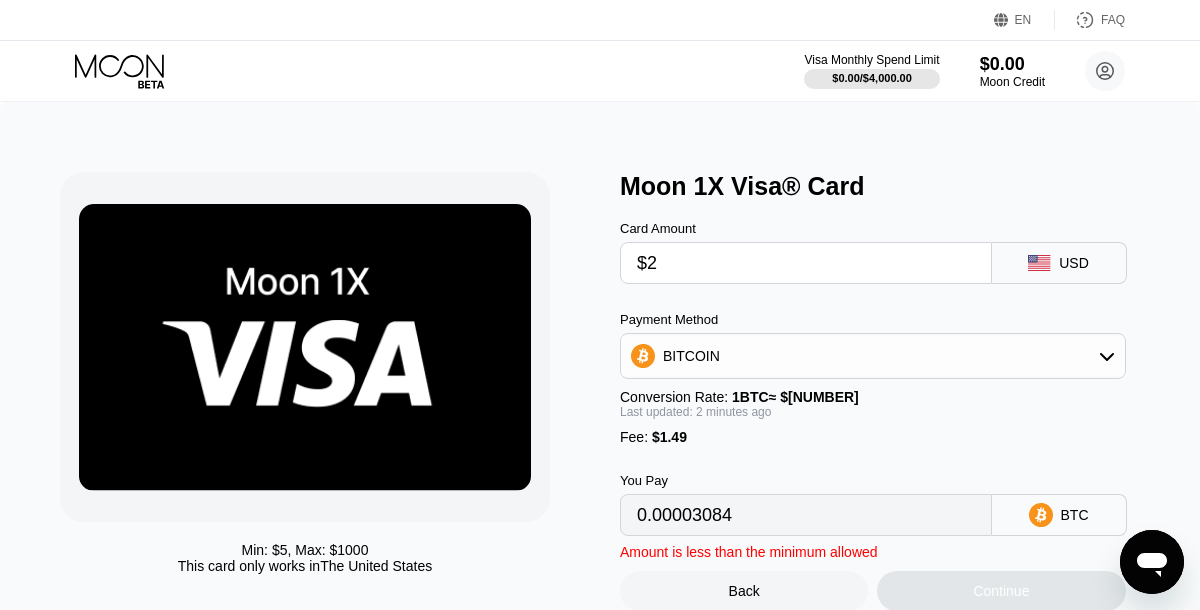 type on "$28" 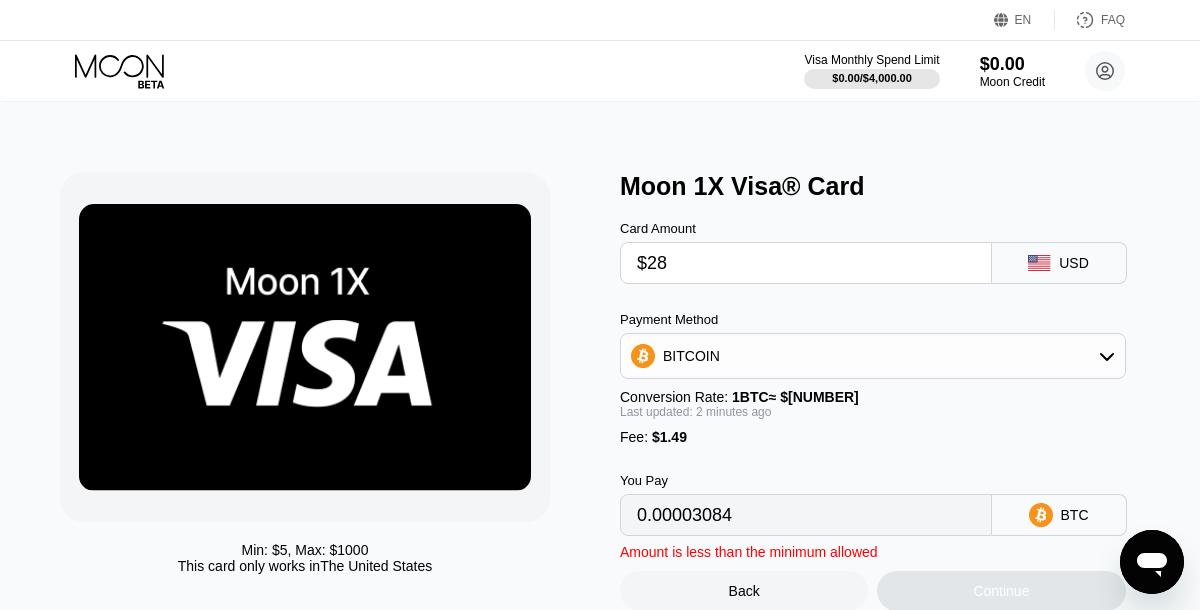 type on "0.00026054" 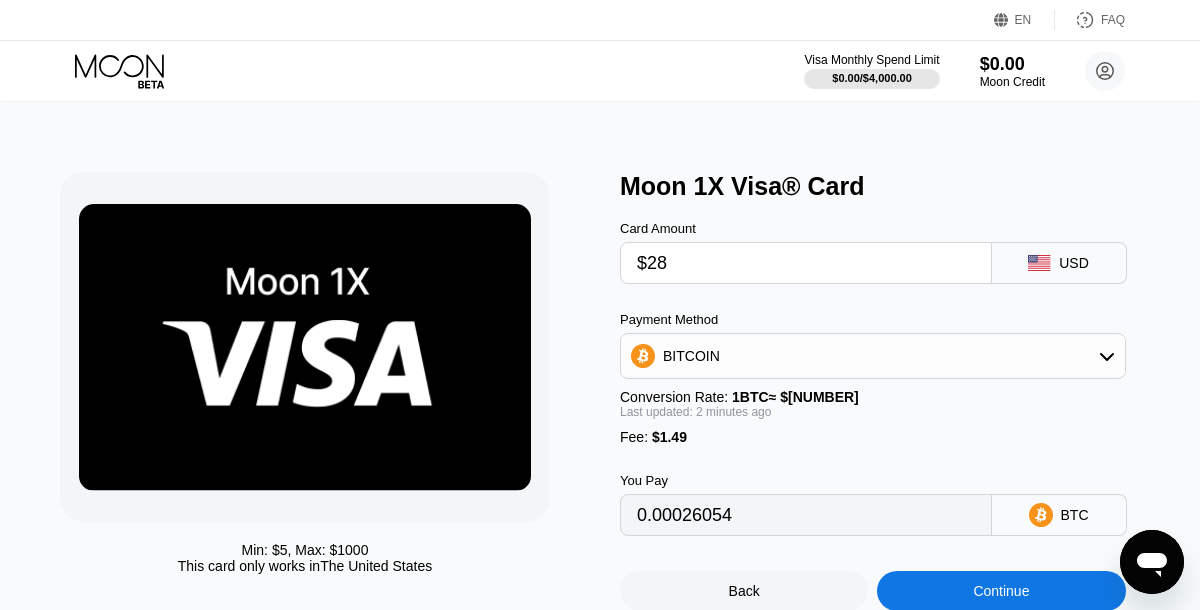 type on "$280" 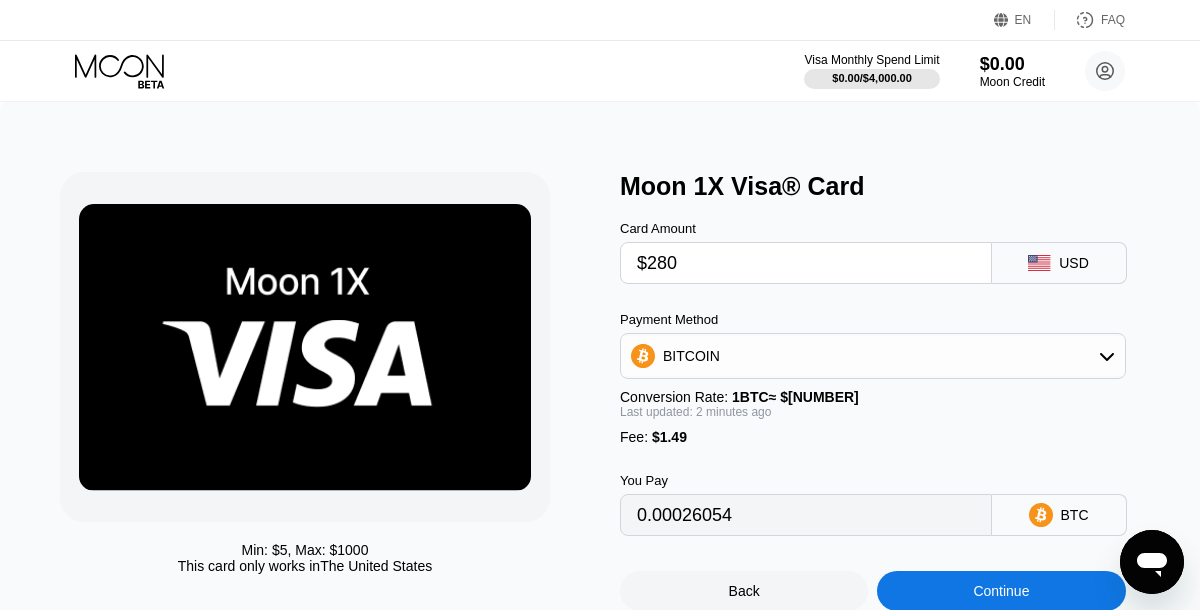 type on "0.00248687" 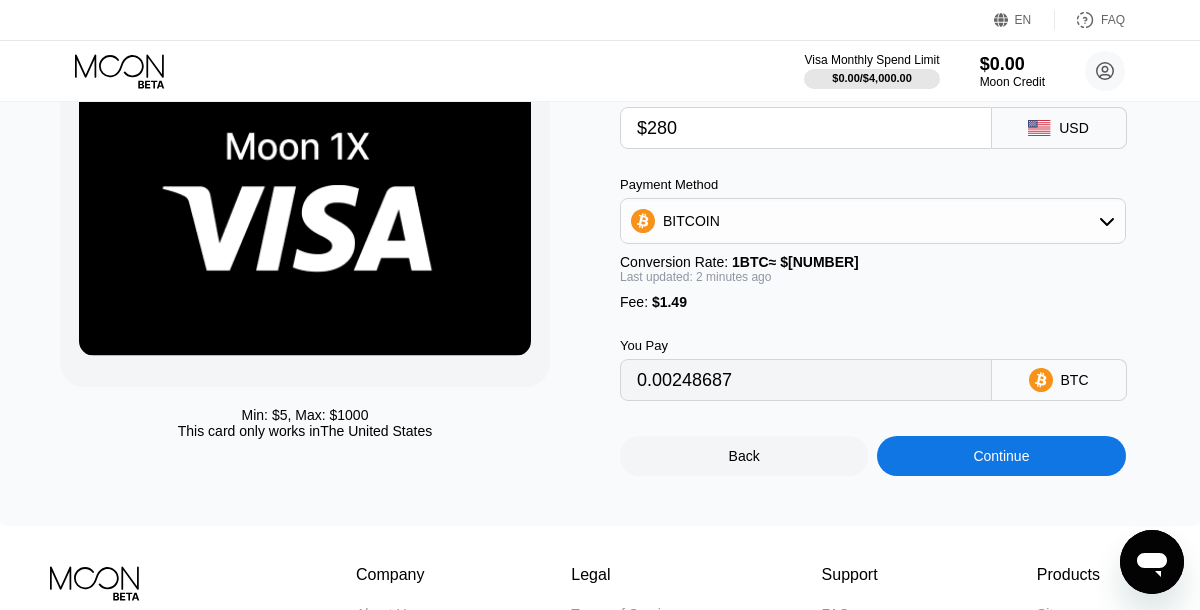 scroll, scrollTop: 144, scrollLeft: 0, axis: vertical 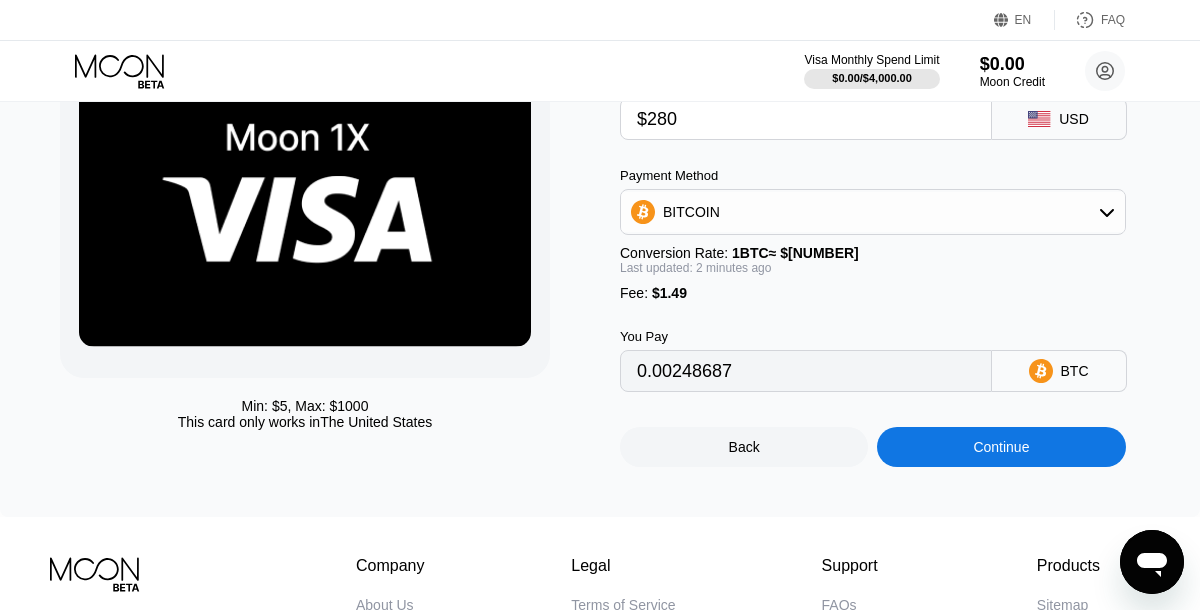 type on "$280" 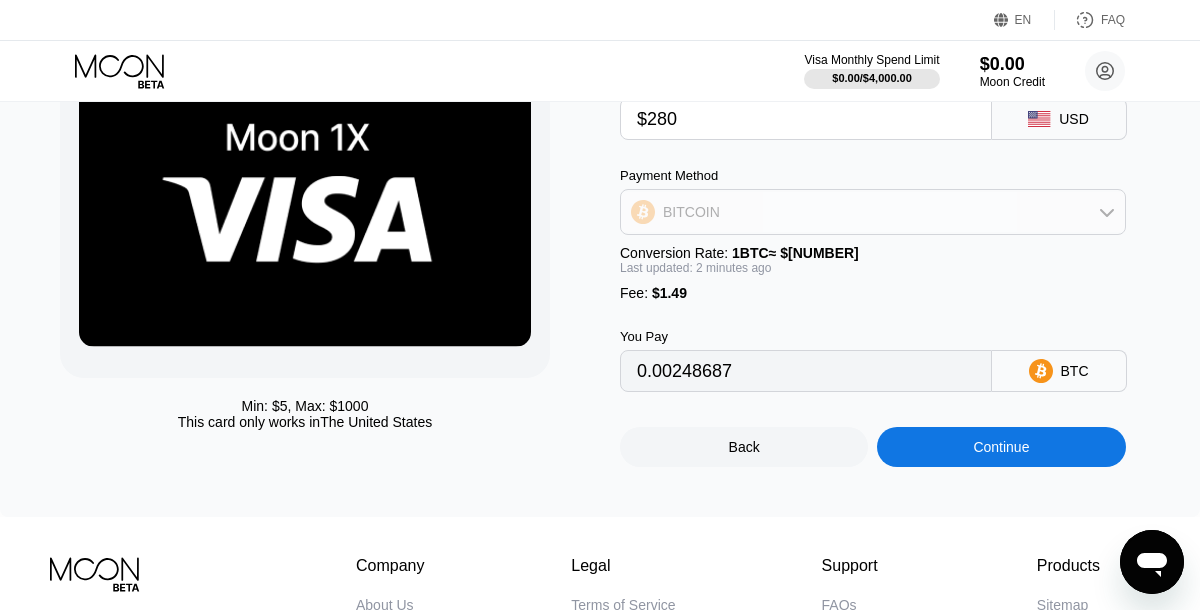 click on "BITCOIN" at bounding box center (873, 212) 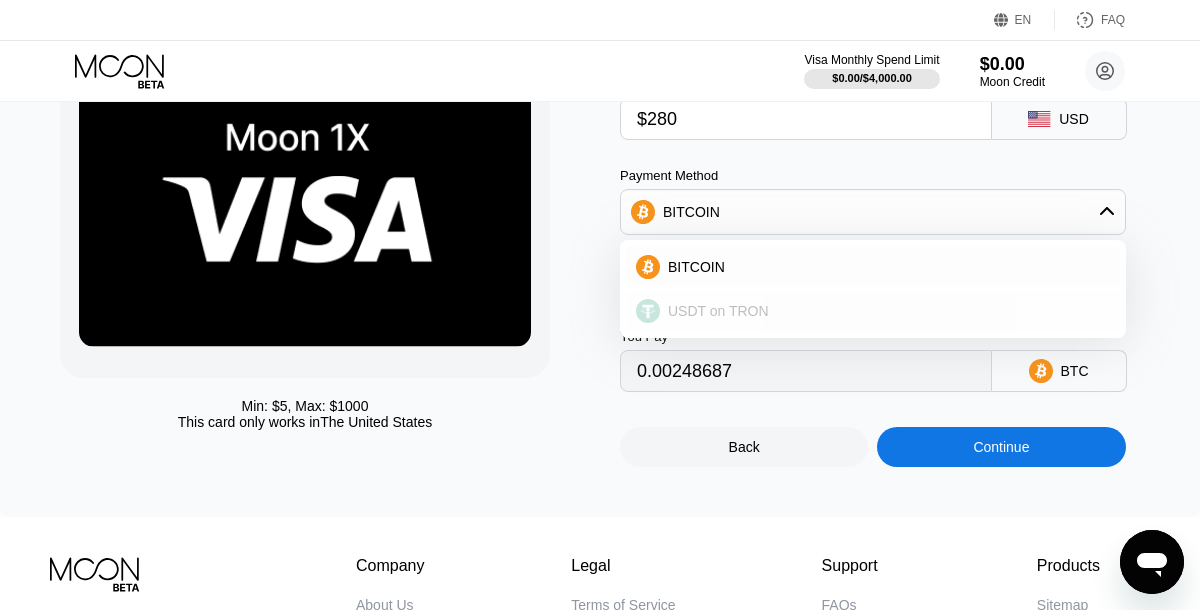 click on "USDT on TRON" at bounding box center [718, 311] 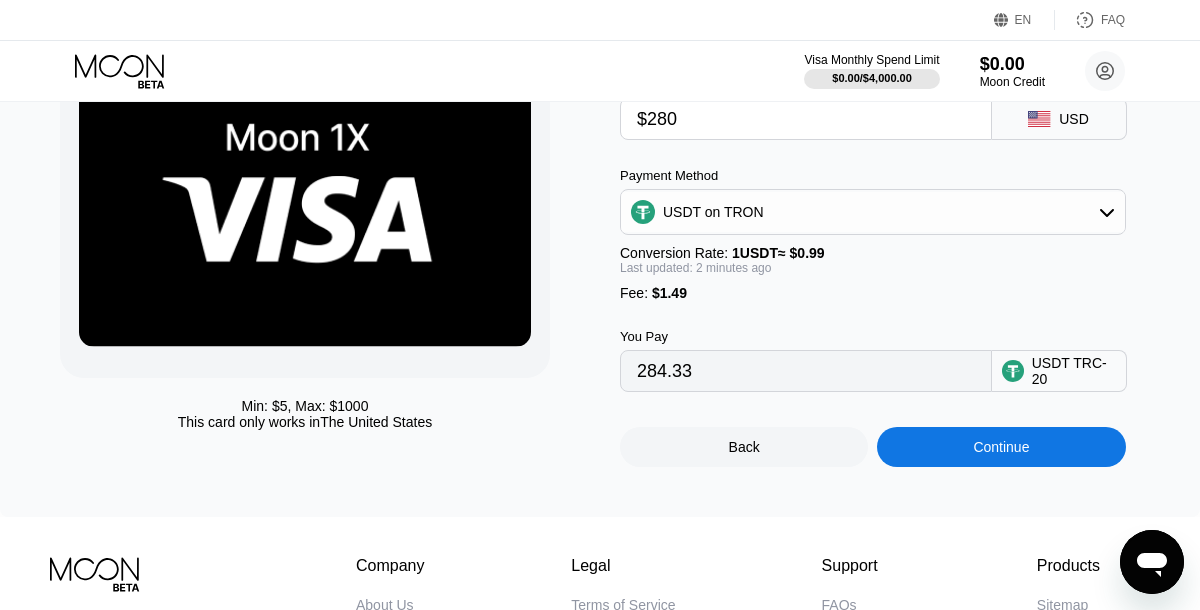 click on "You Pay" at bounding box center (806, 336) 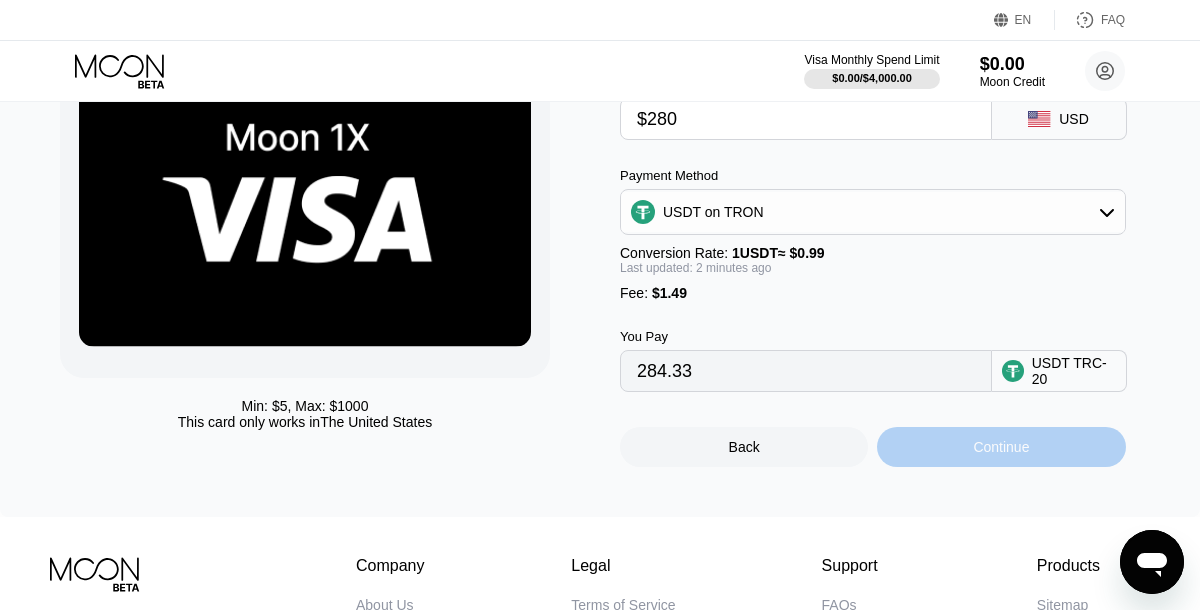 click on "Continue" at bounding box center [1001, 447] 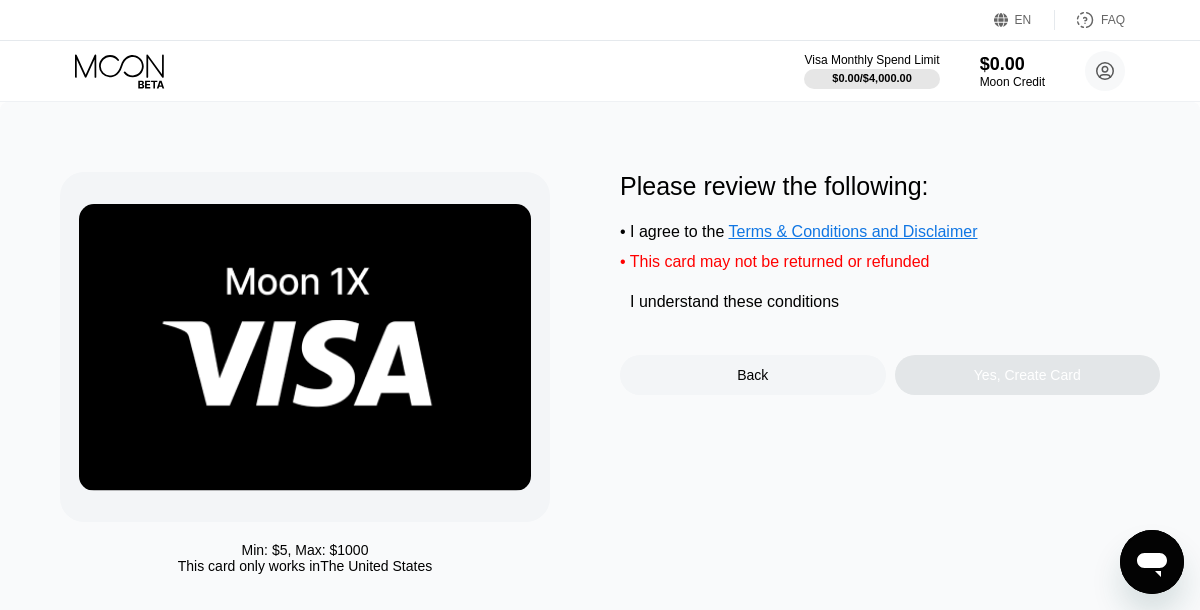 click on "I understand these conditions" at bounding box center (734, 302) 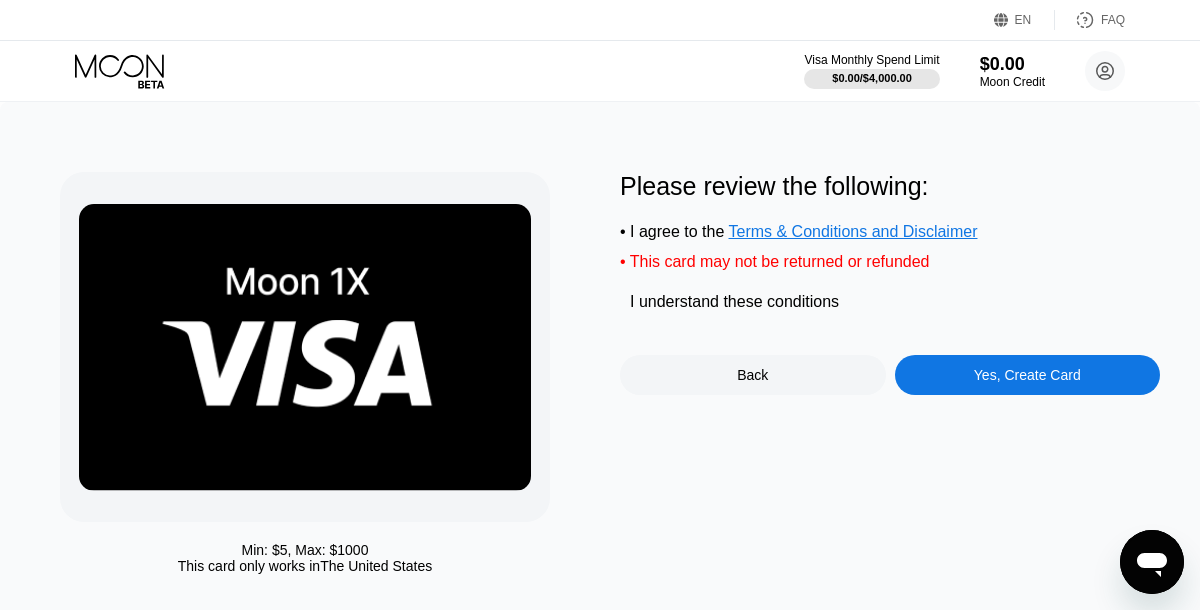 click on "Please review the following: • I agree to the   Terms & Conditions and Disclaimer • This card may not be returned or refunded I understand these conditions Back Yes, Create Card" at bounding box center [890, 378] 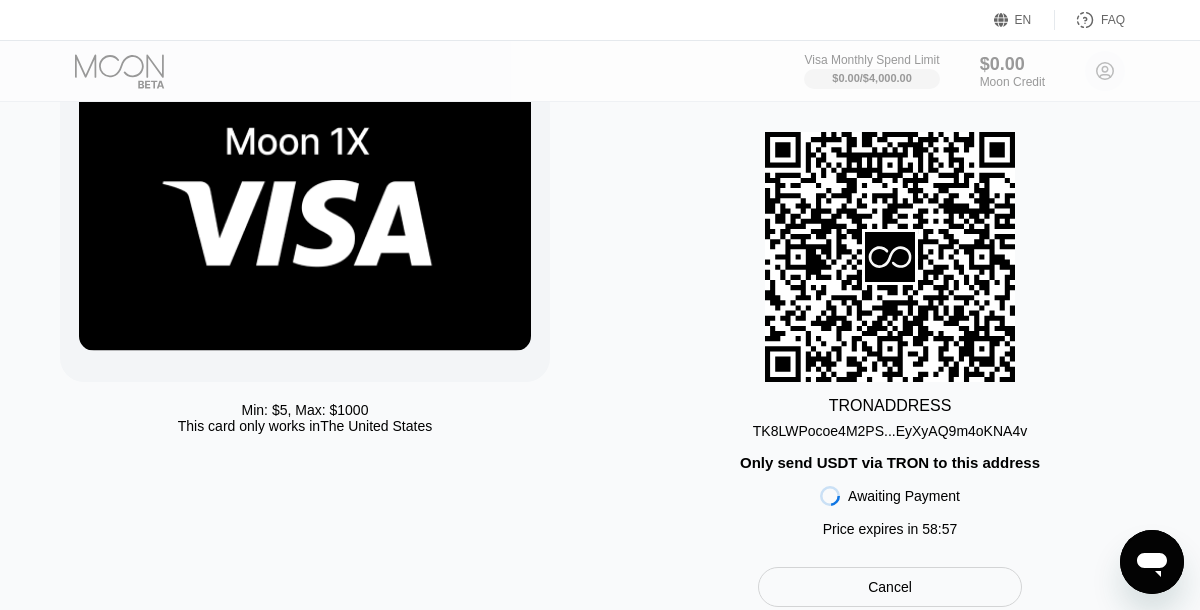 scroll, scrollTop: 155, scrollLeft: 0, axis: vertical 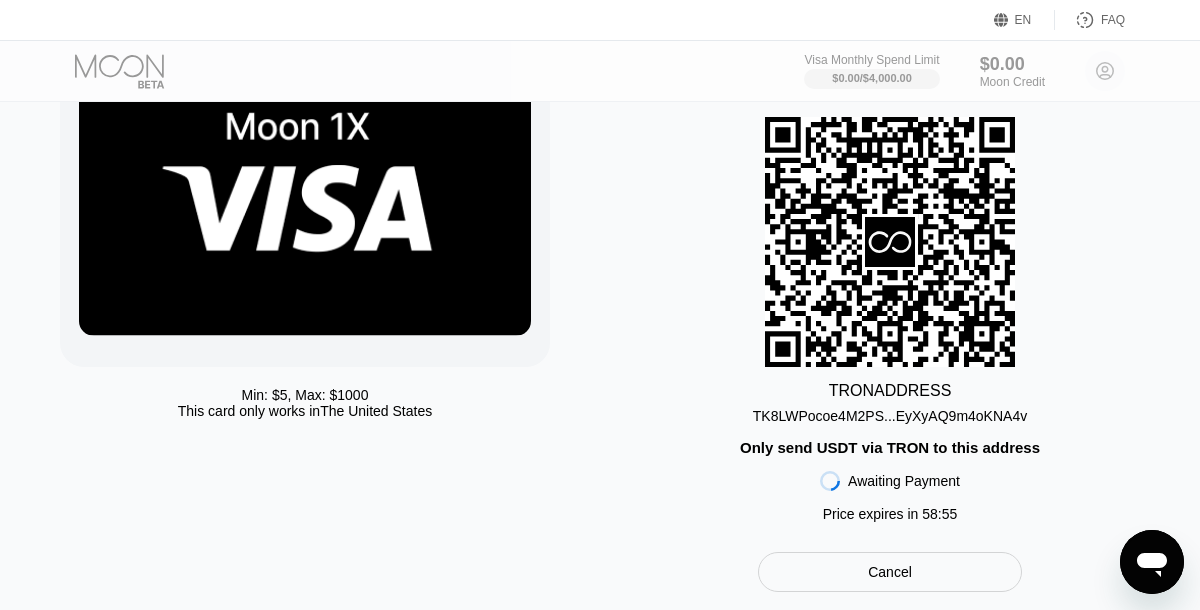 click on "TK8LWPocoe4M2PS...EyXyAQ9m4oKNA4v" at bounding box center (890, 416) 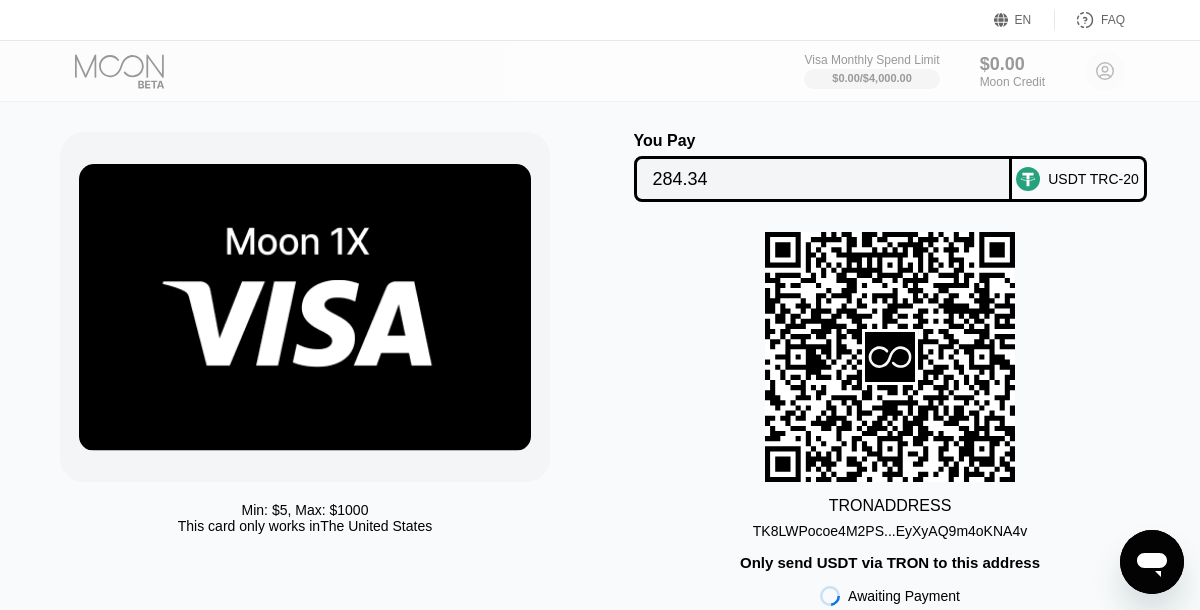 scroll, scrollTop: 39, scrollLeft: 0, axis: vertical 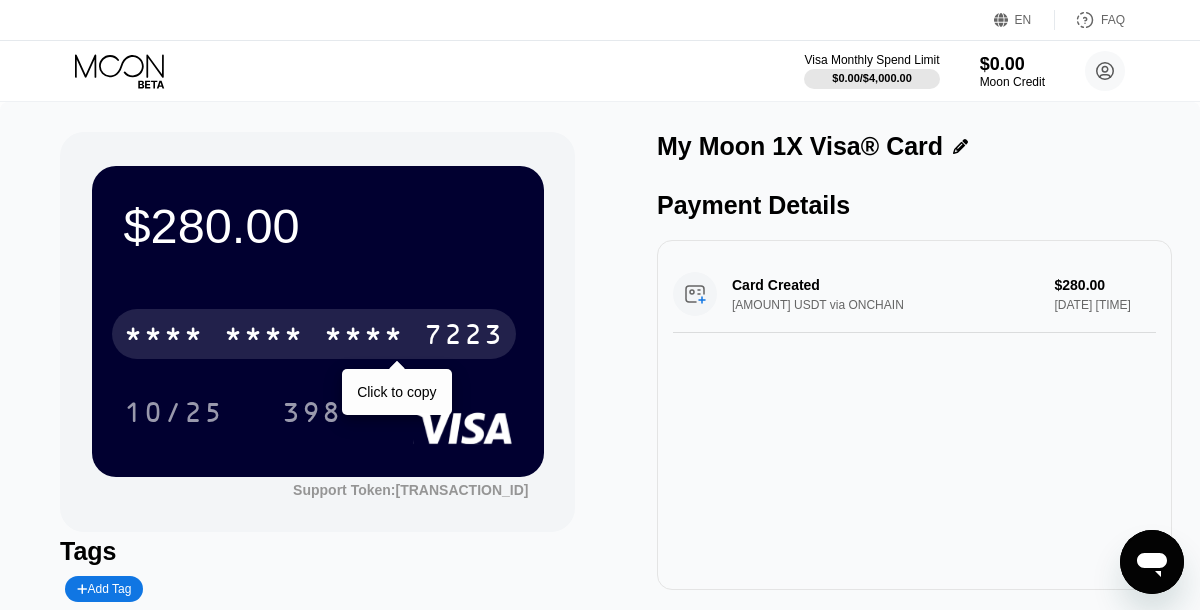 click on "* * * * * * * * * * * * 7223" at bounding box center (314, 334) 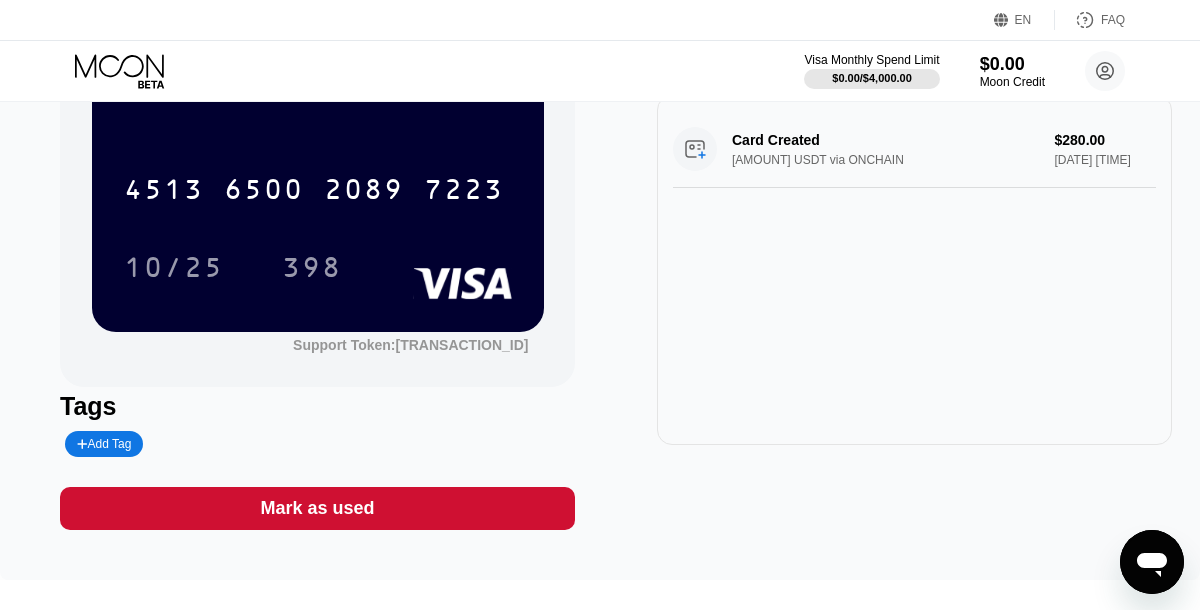 scroll, scrollTop: 175, scrollLeft: 0, axis: vertical 